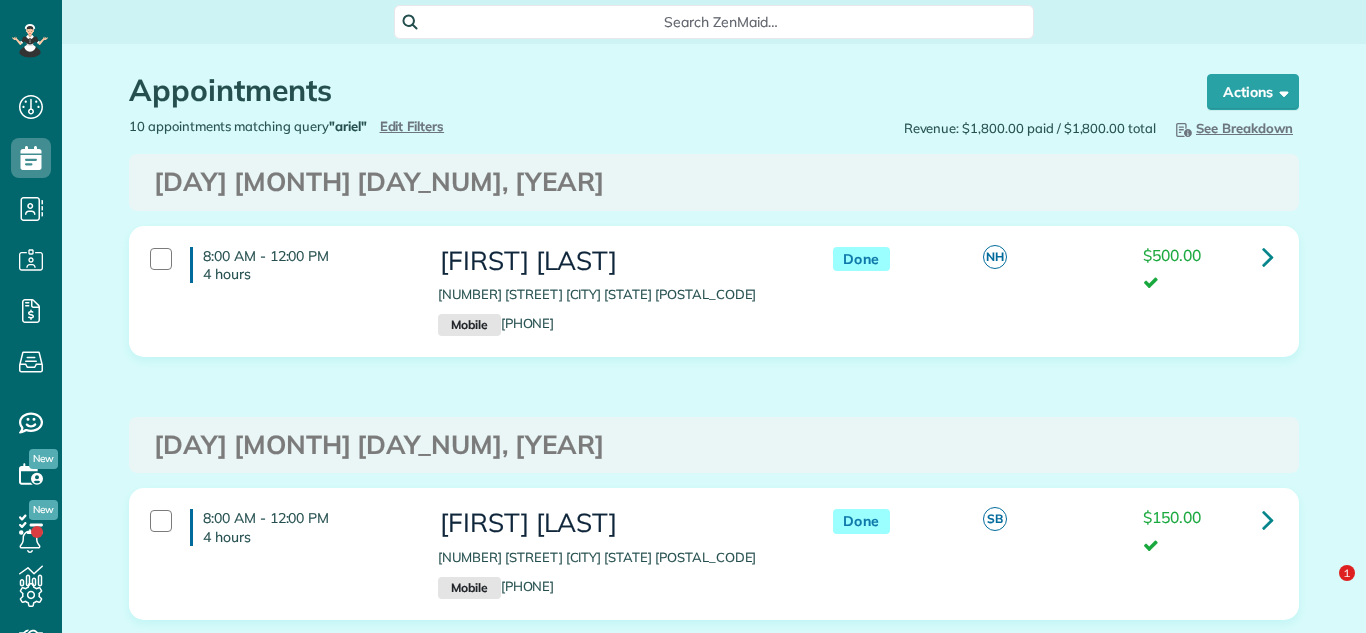 scroll, scrollTop: 0, scrollLeft: 0, axis: both 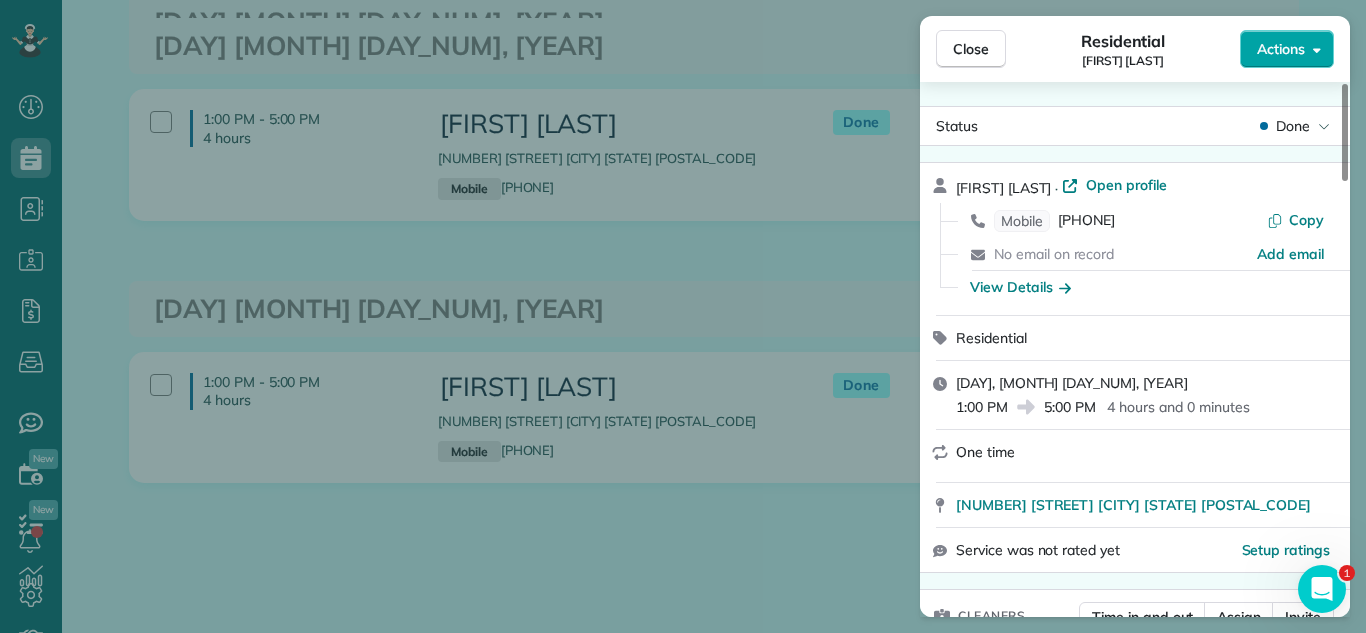 click on "Actions" at bounding box center (1281, 49) 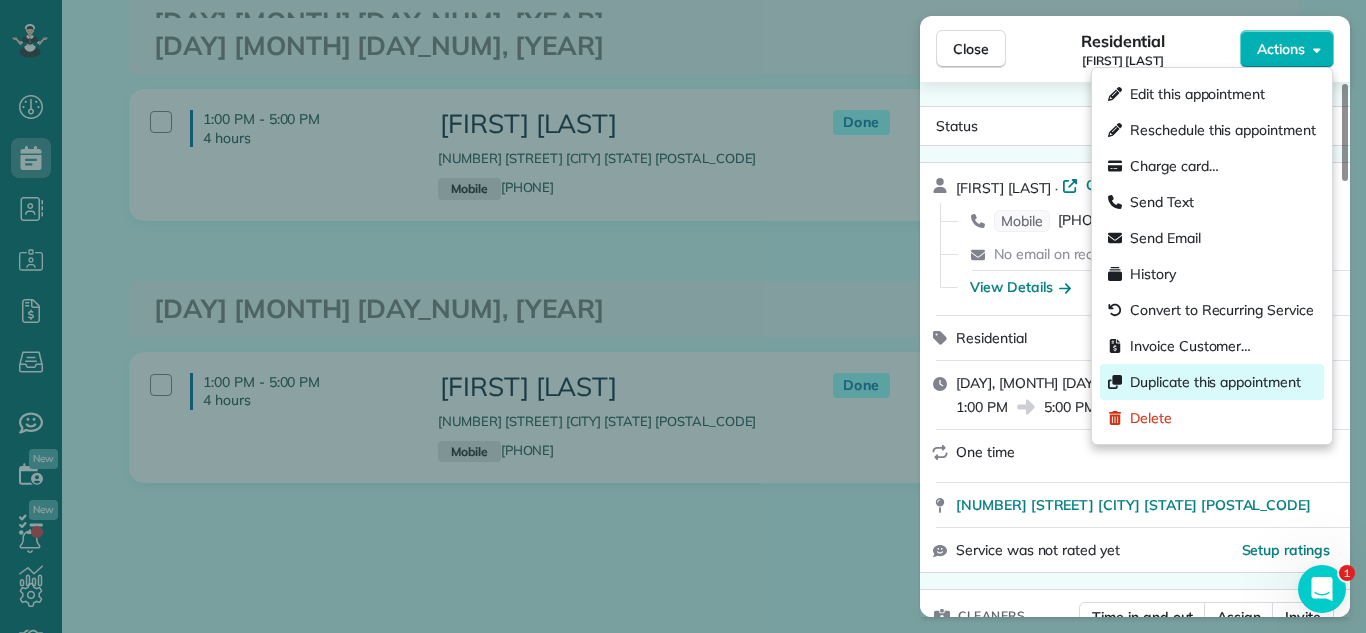 click on "Duplicate this appointment" at bounding box center [1215, 382] 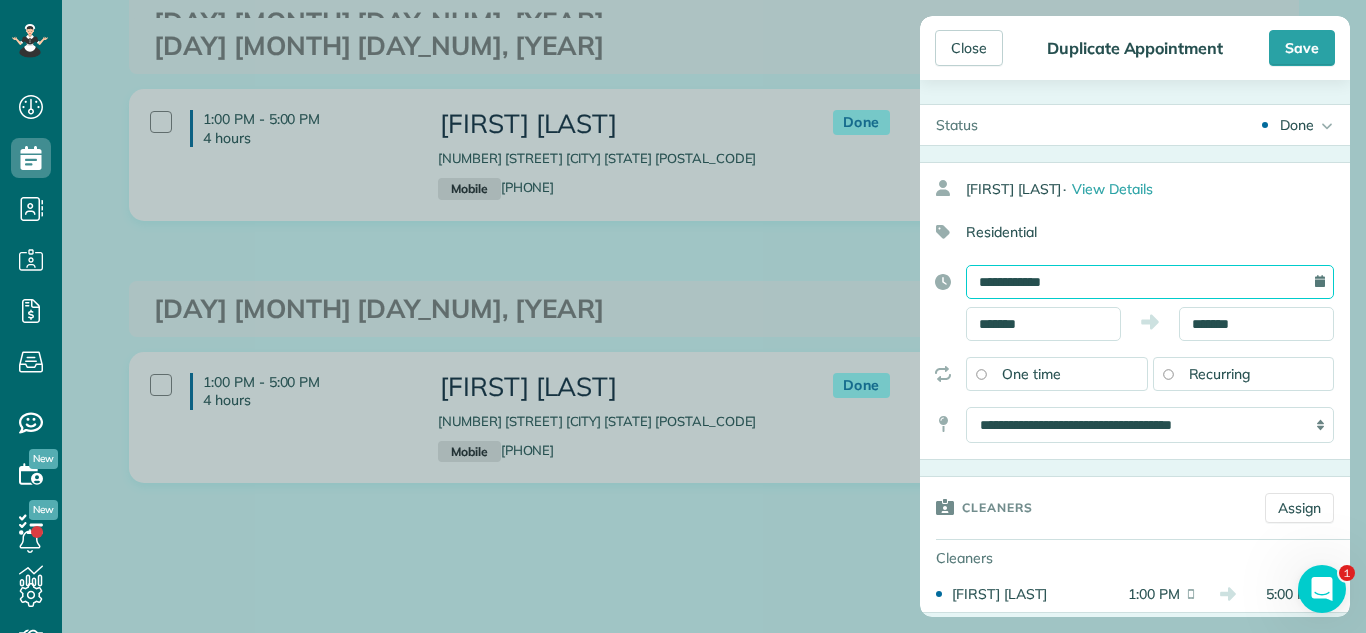 click on "**********" at bounding box center (1150, 282) 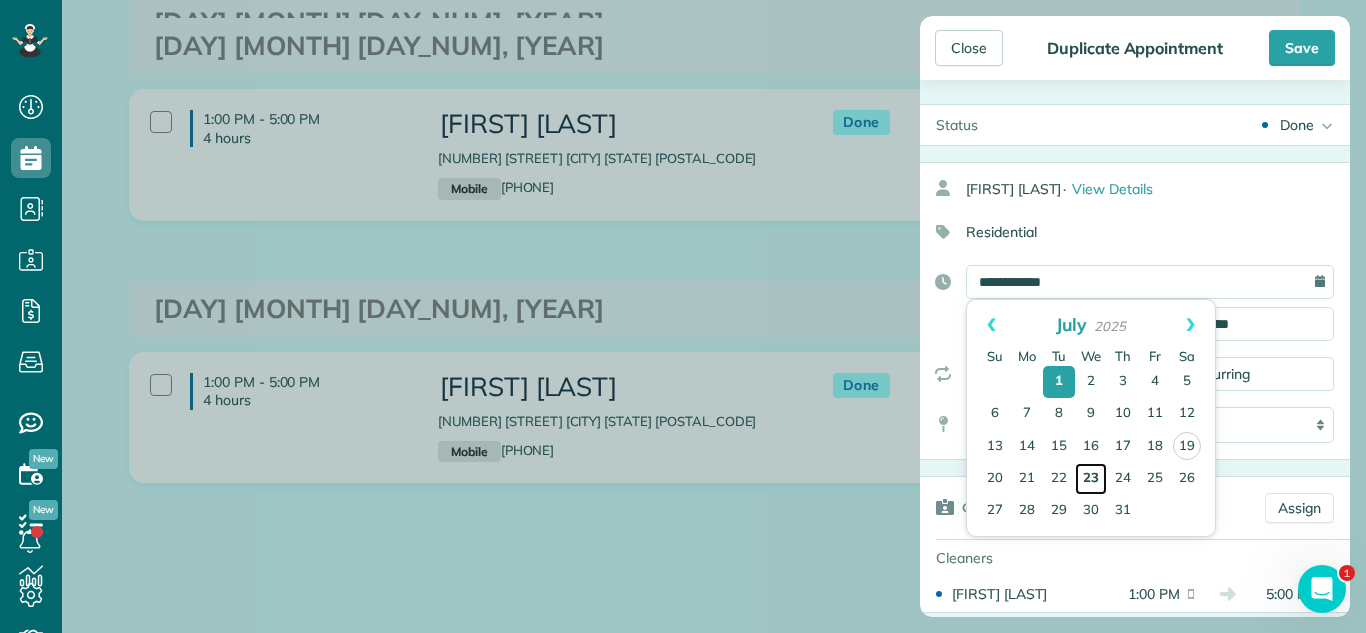 click on "23" at bounding box center (1091, 479) 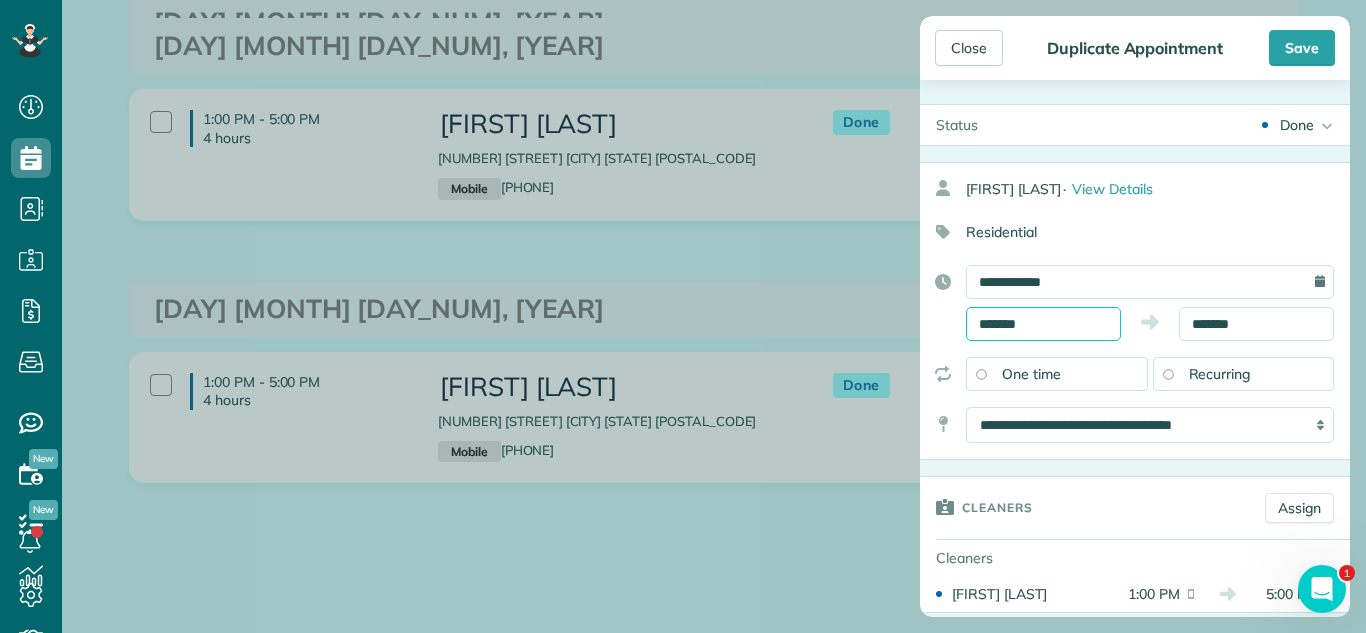 click on "*******" at bounding box center (1043, 324) 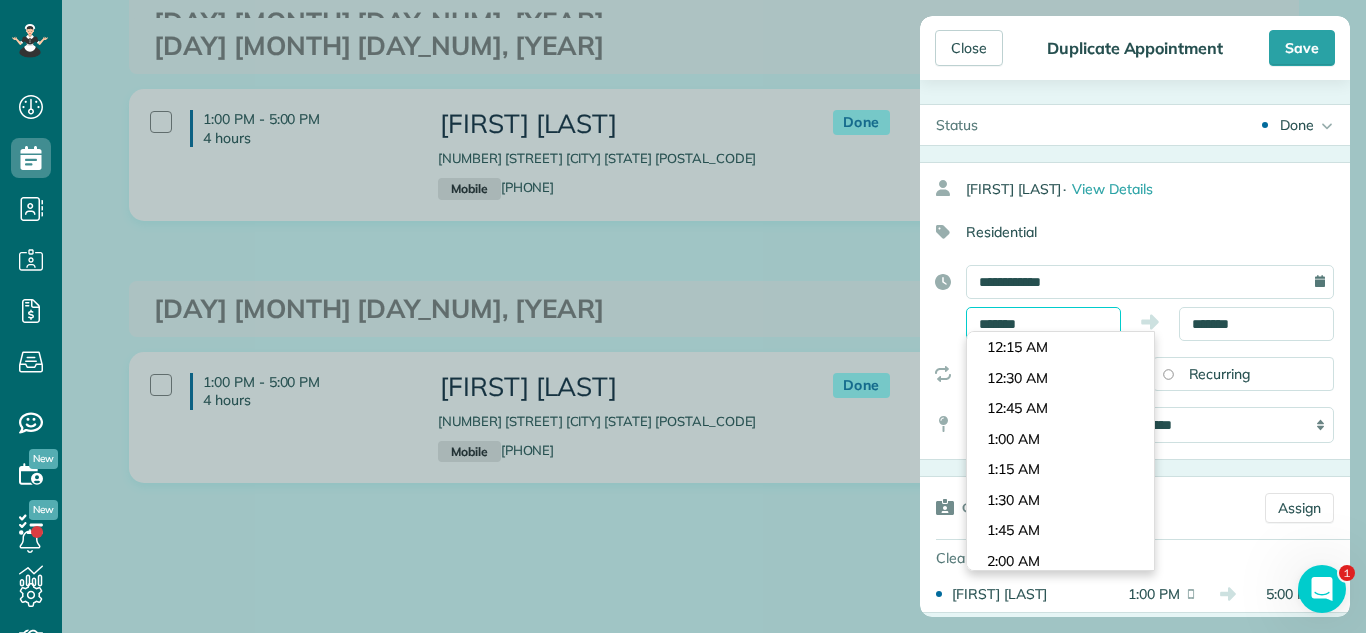 scroll, scrollTop: 1527, scrollLeft: 0, axis: vertical 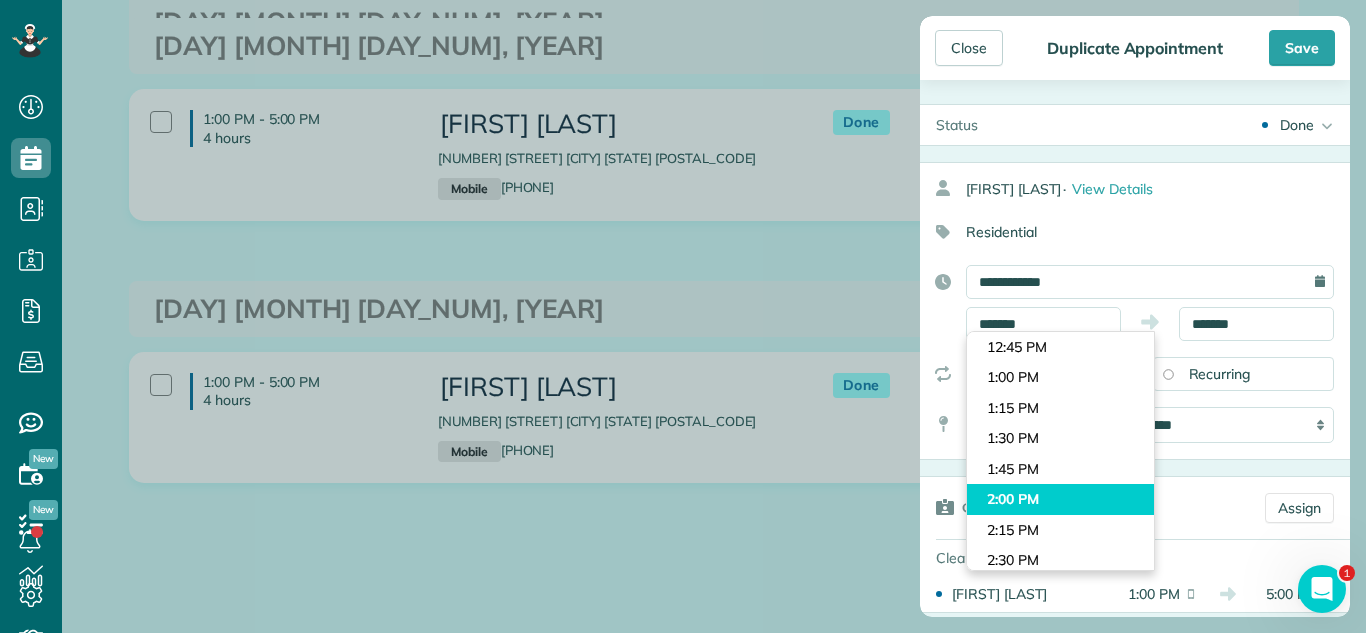 type on "*******" 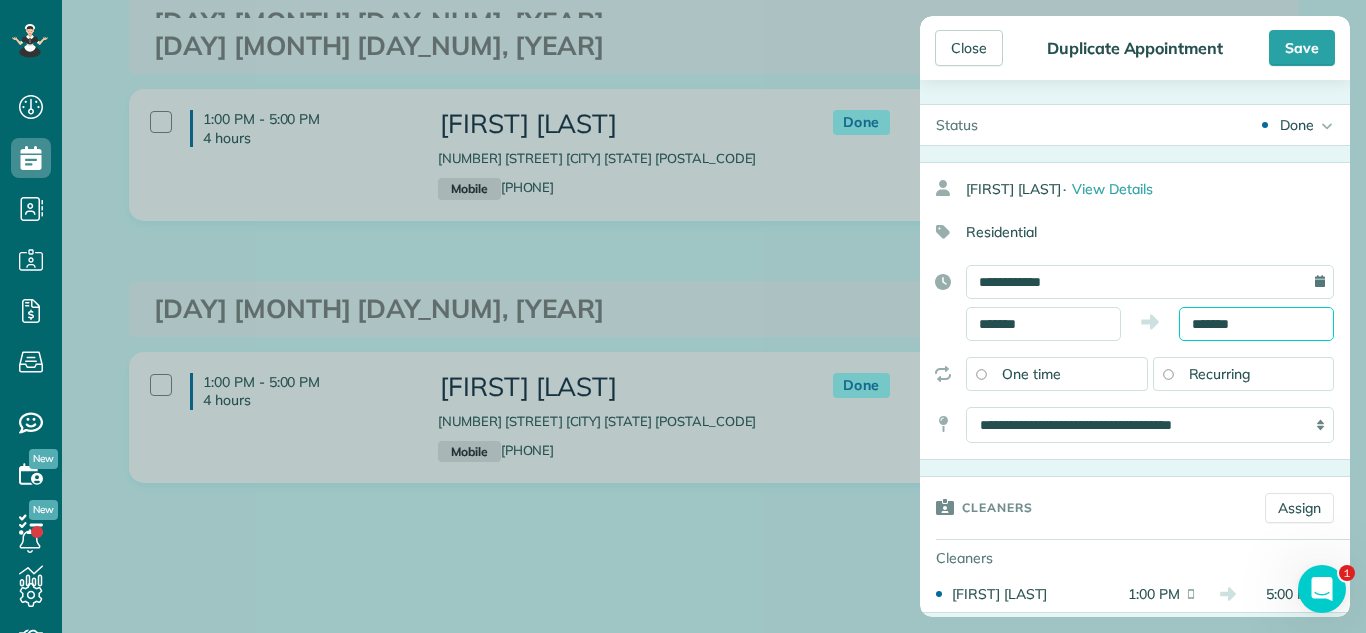 click on "*******" at bounding box center (1256, 324) 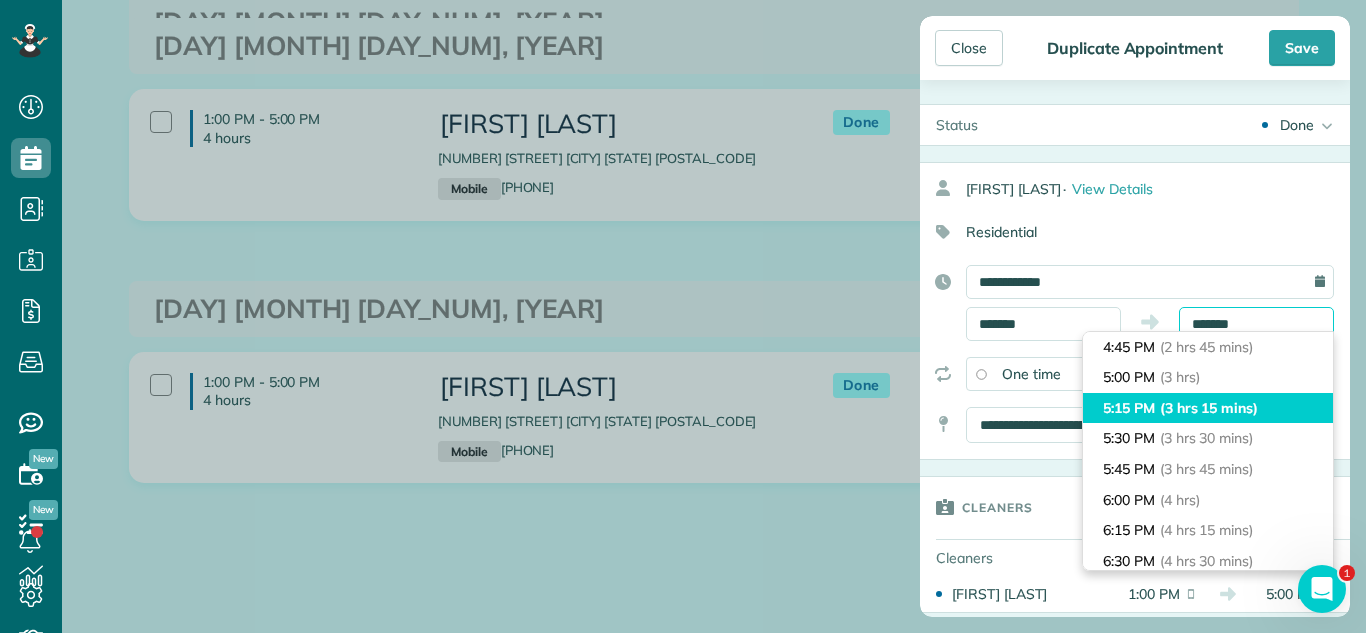 scroll, scrollTop: 0, scrollLeft: 0, axis: both 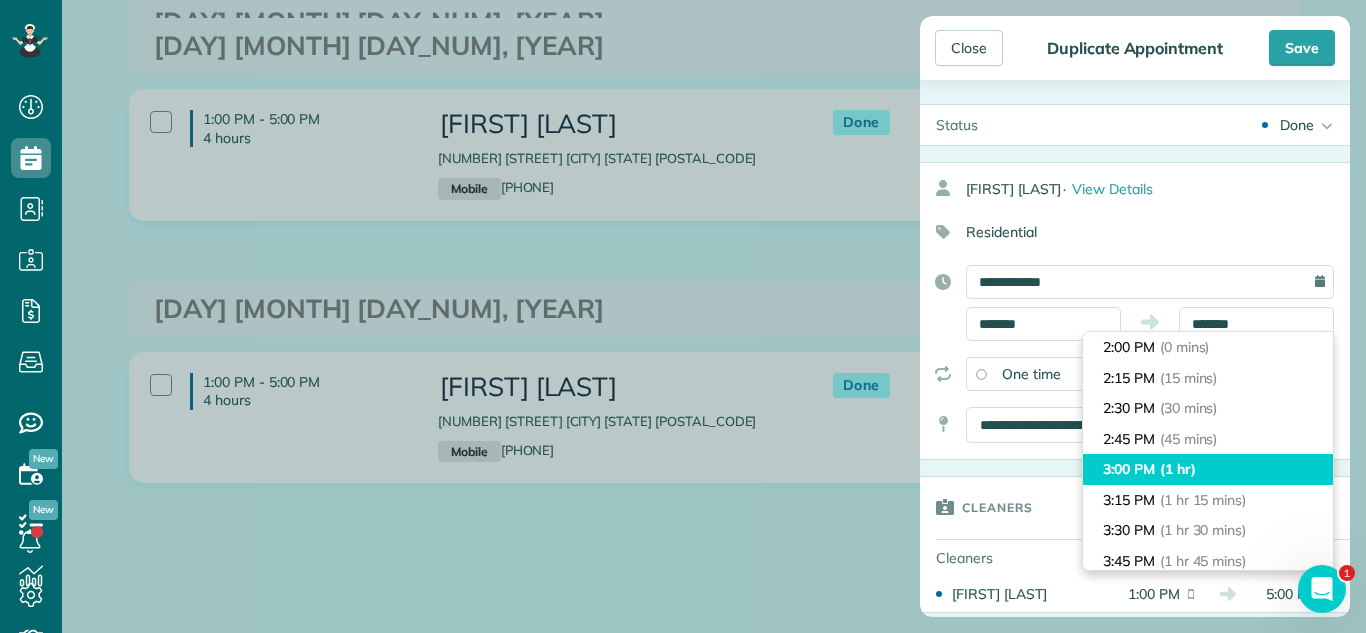 type on "*******" 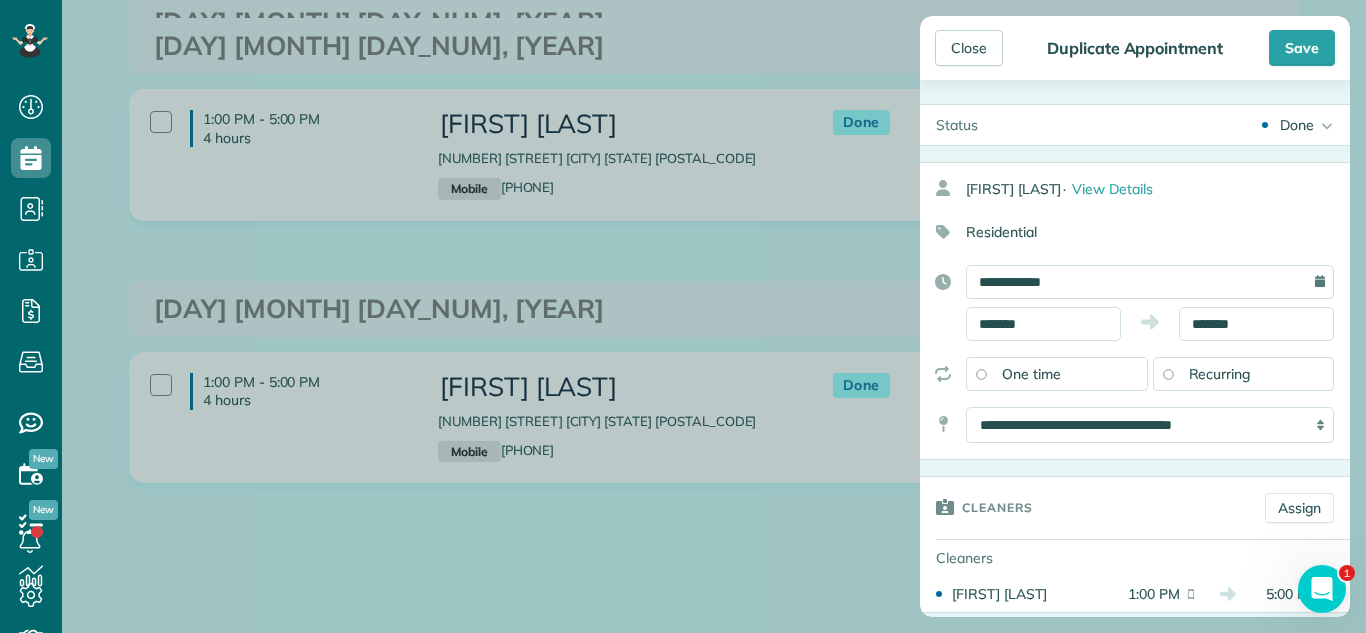 click on "Done
Active
Conformed
Cancelled
Done
Booked one day before" at bounding box center [1172, 125] 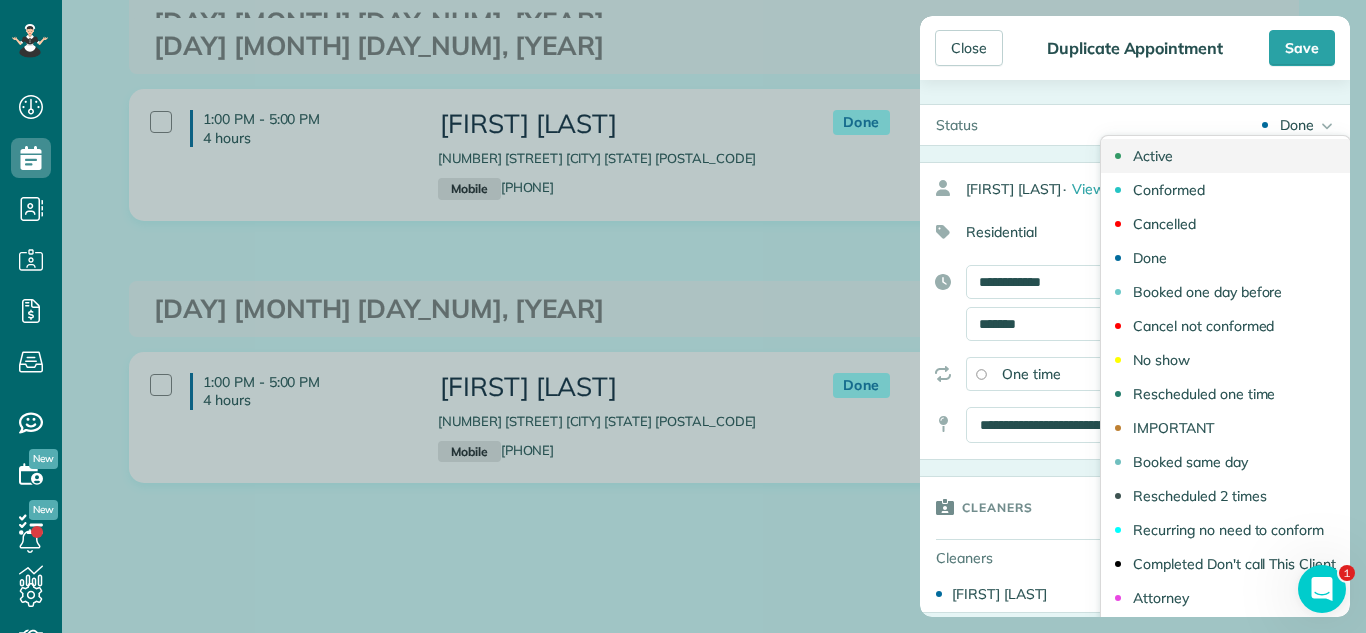 click on "Active" at bounding box center (1225, 156) 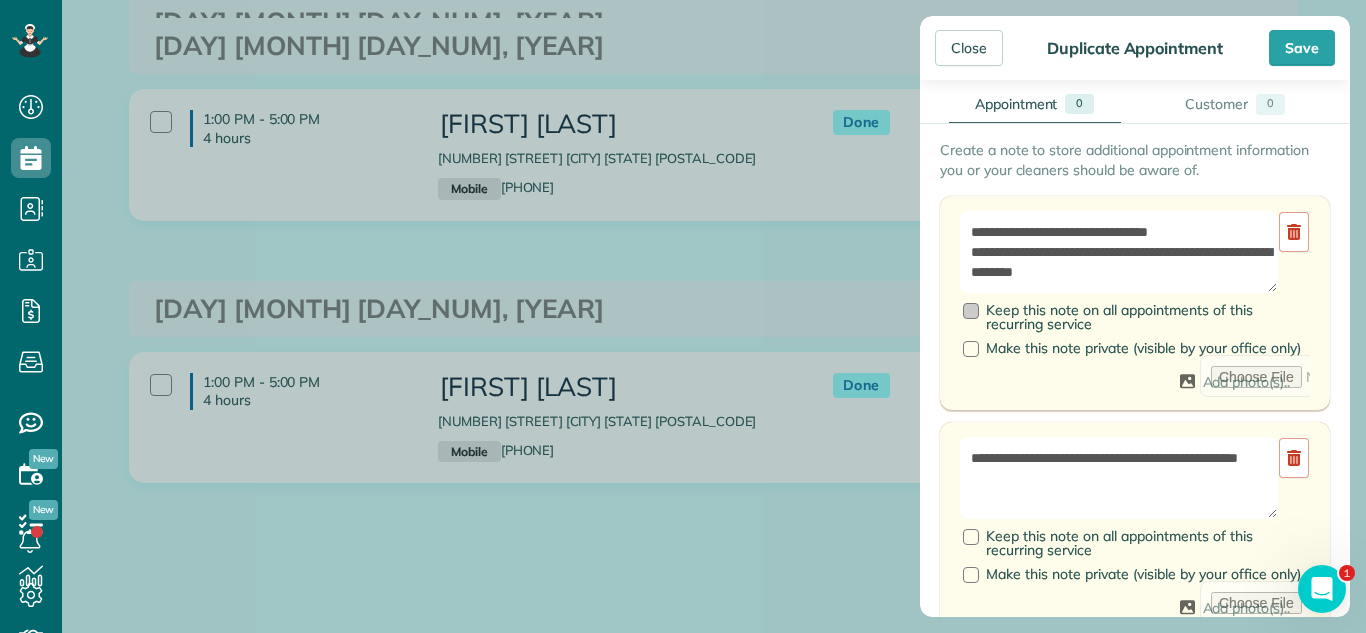 scroll, scrollTop: 759, scrollLeft: 0, axis: vertical 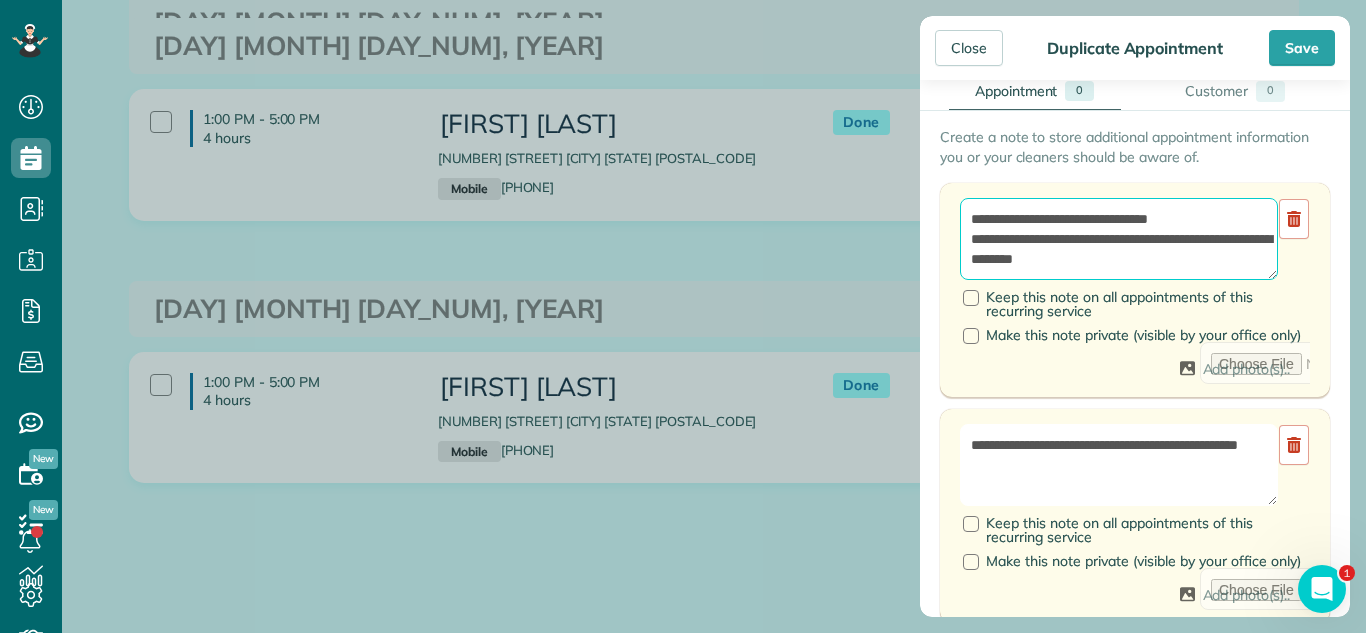 click on "**********" at bounding box center (1119, 239) 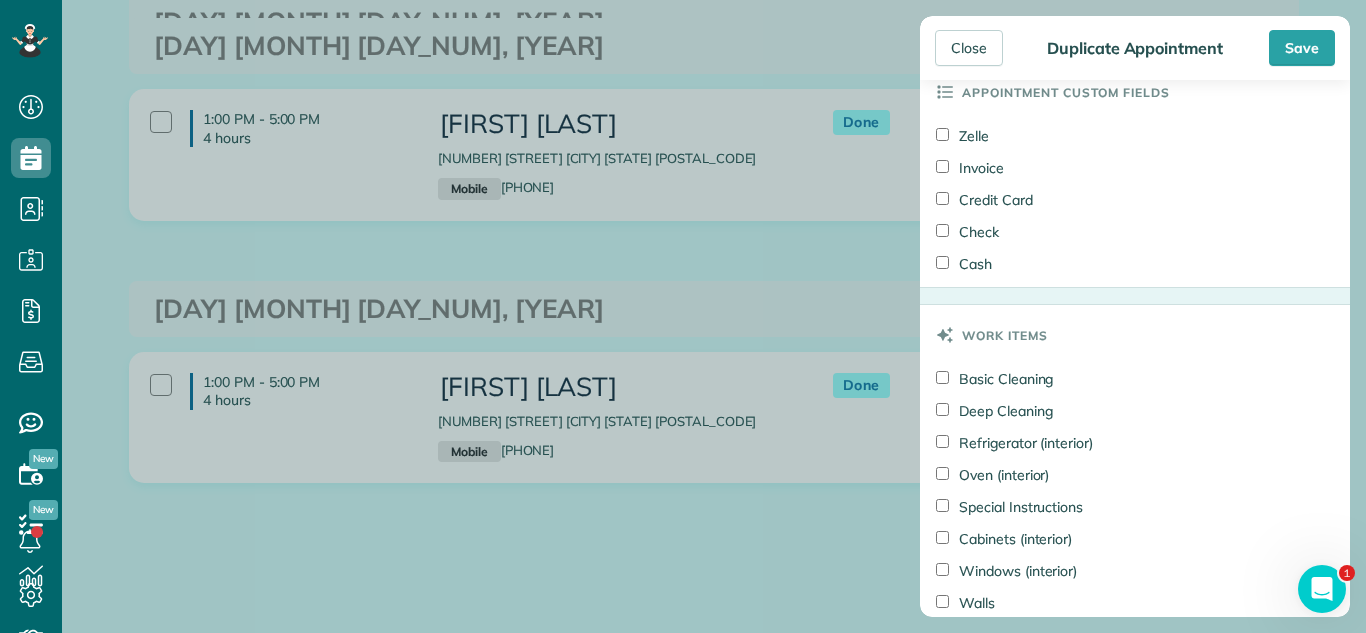 scroll, scrollTop: 3457, scrollLeft: 0, axis: vertical 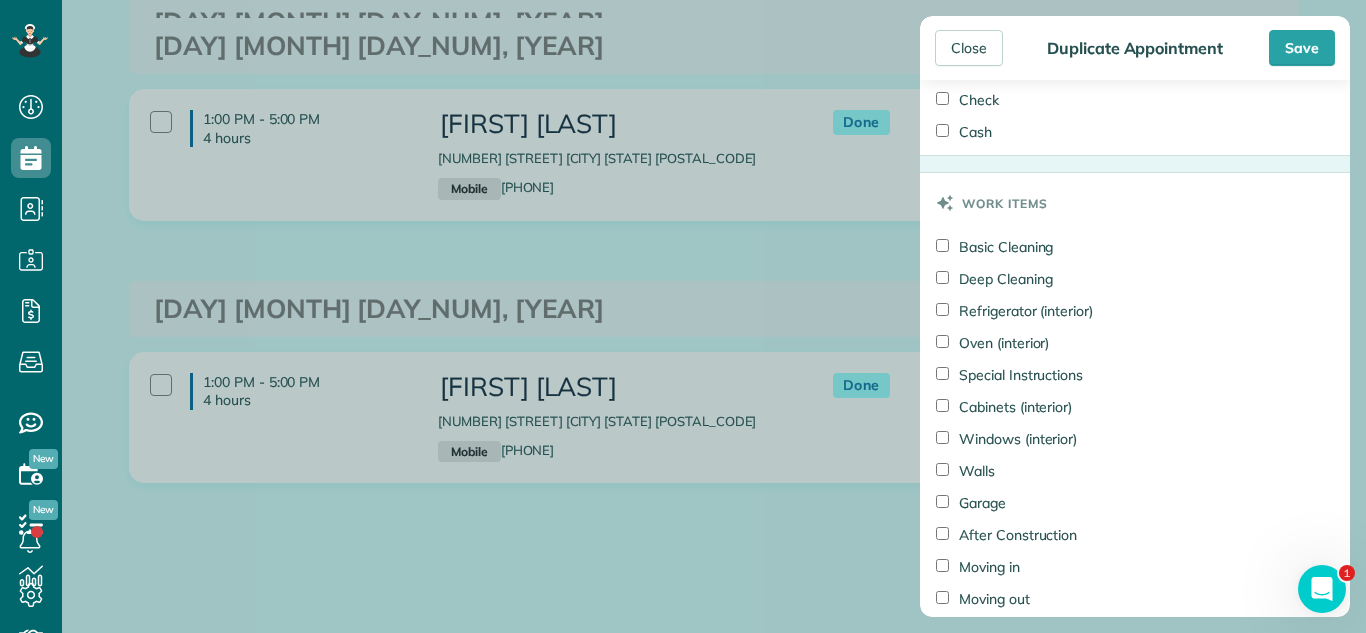 type on "**********" 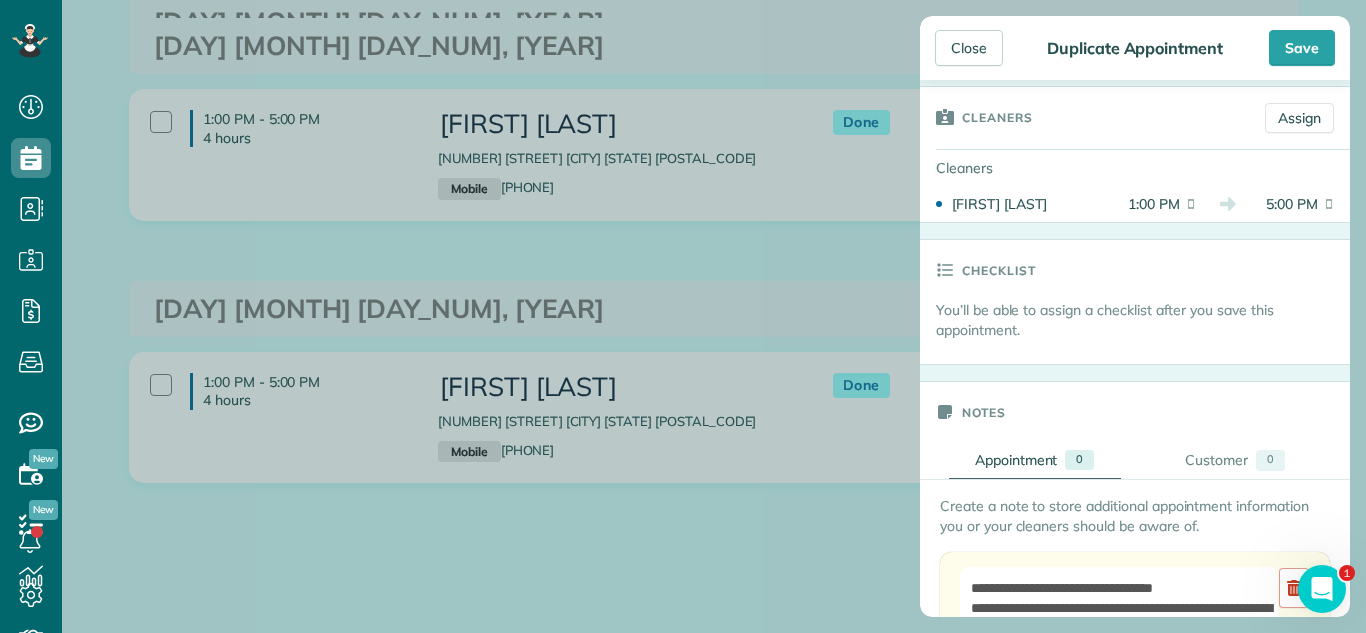 scroll, scrollTop: 266, scrollLeft: 0, axis: vertical 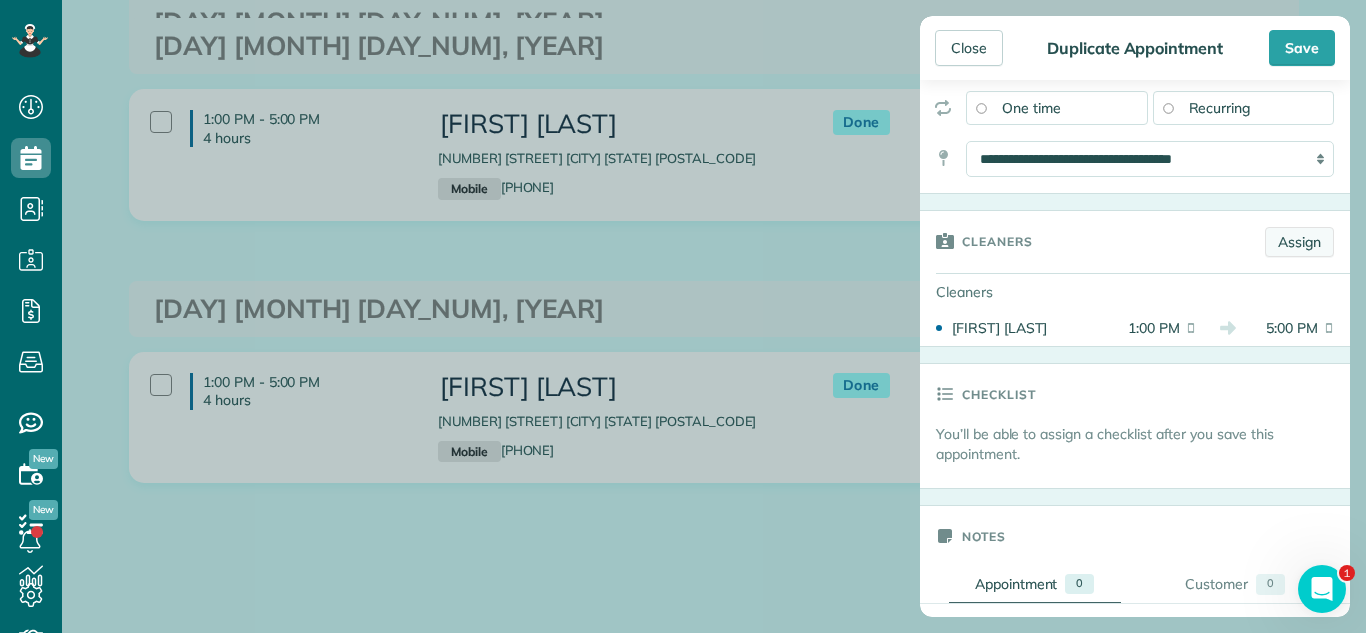 click on "Assign" at bounding box center [1299, 242] 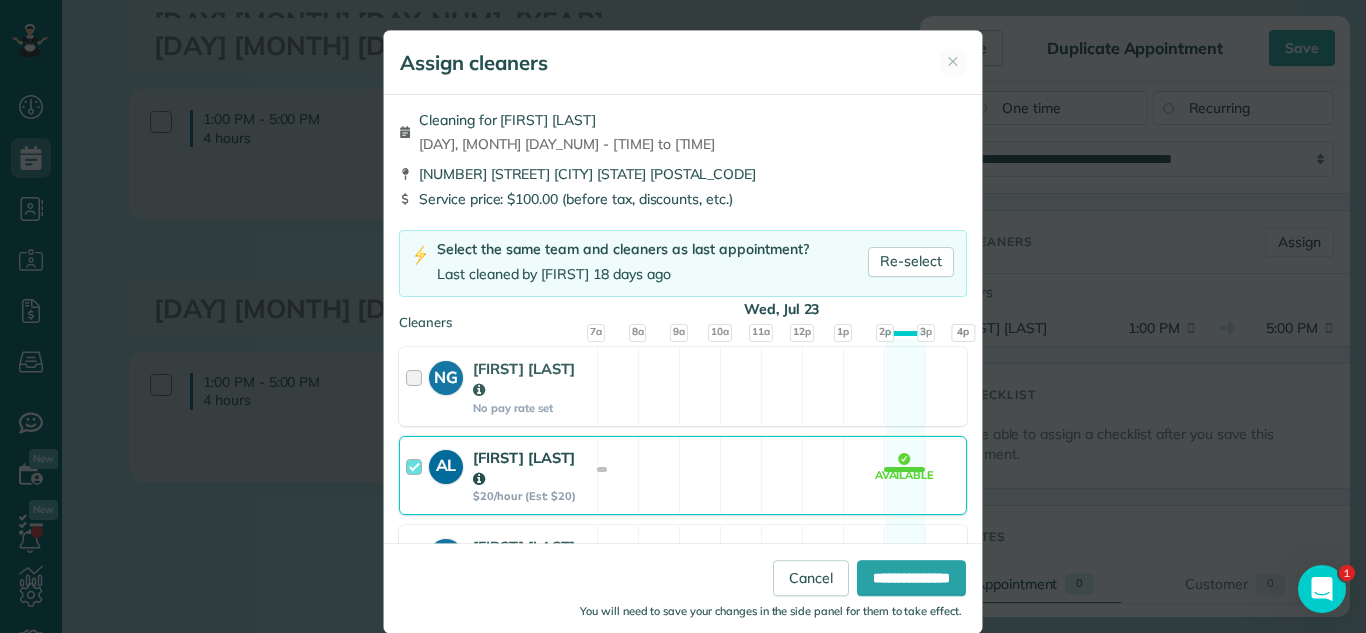 click on "AL
Angelica Lopez
$20/hour (Est: $20)
Available" at bounding box center (683, 475) 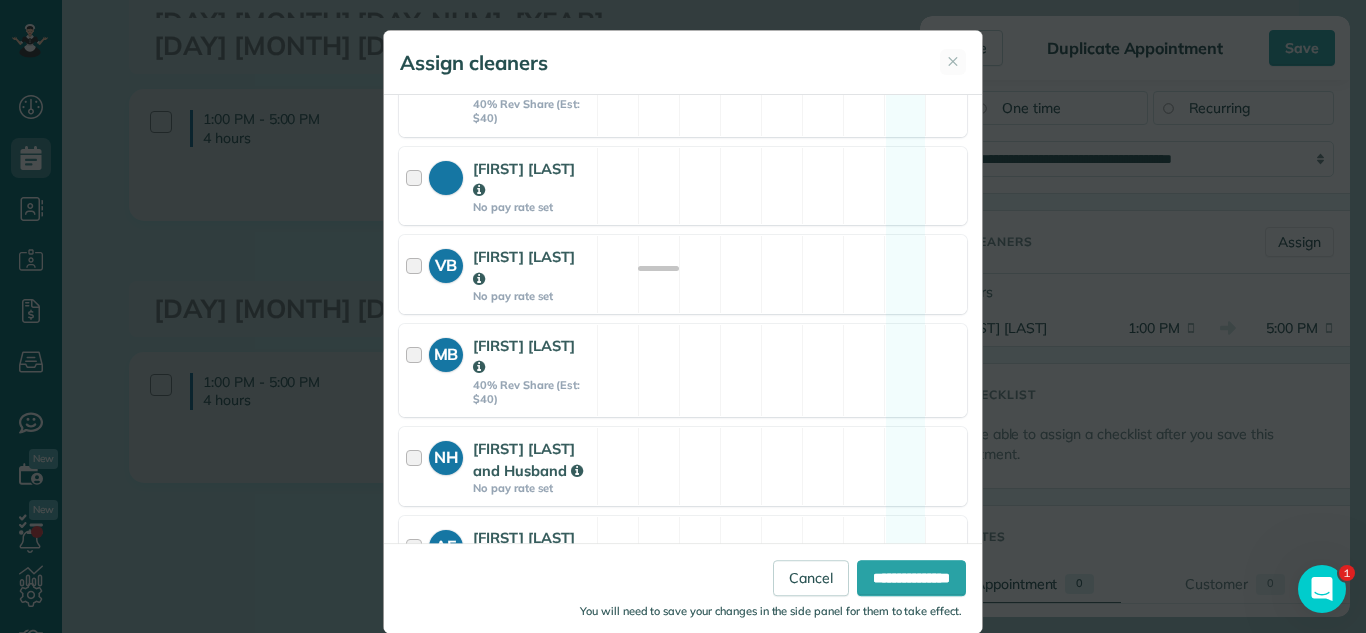 scroll, scrollTop: 1624, scrollLeft: 0, axis: vertical 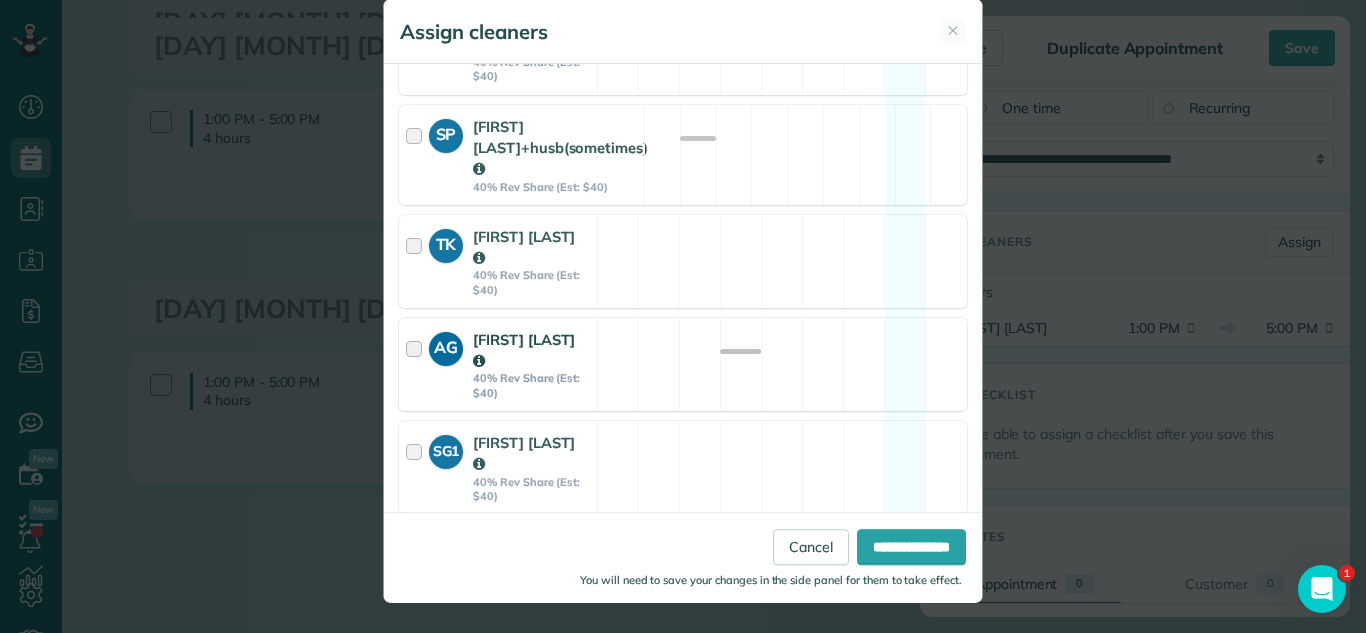 click on "AG
Anastasia Gorbunova
40% Rev Share (Est: $40)" at bounding box center (498, 364) 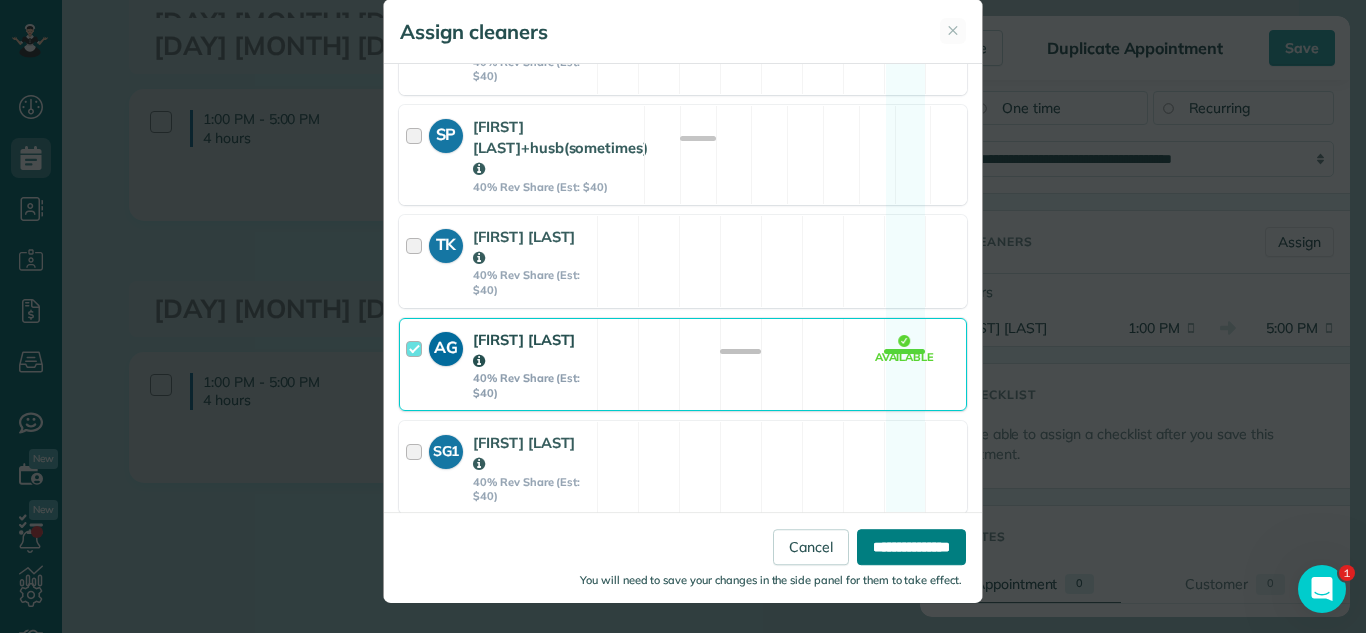 click on "**********" at bounding box center (911, 547) 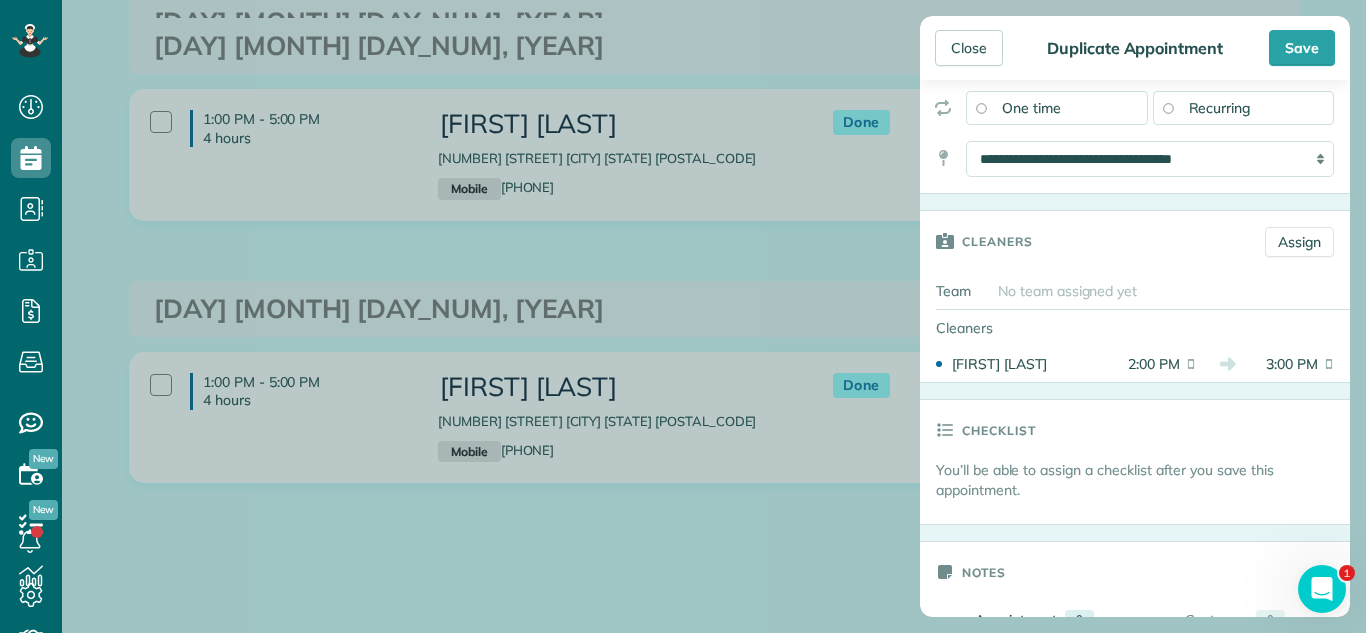 scroll, scrollTop: 0, scrollLeft: 0, axis: both 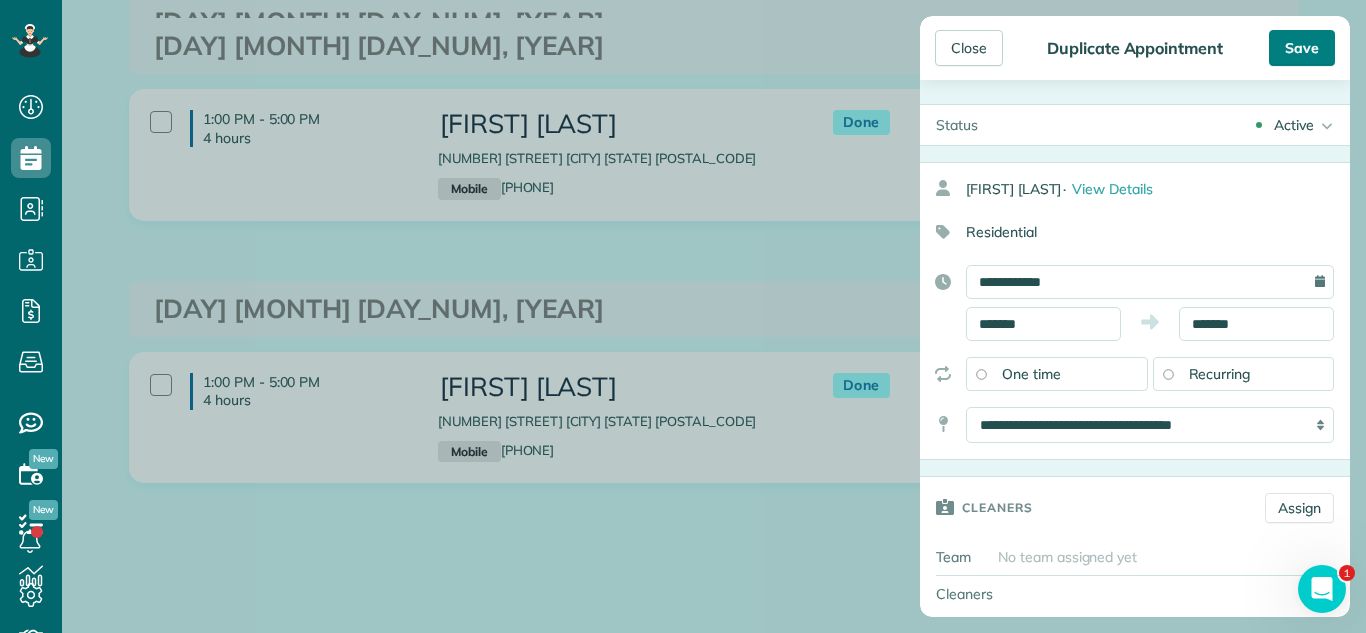 click on "Save" at bounding box center [1302, 48] 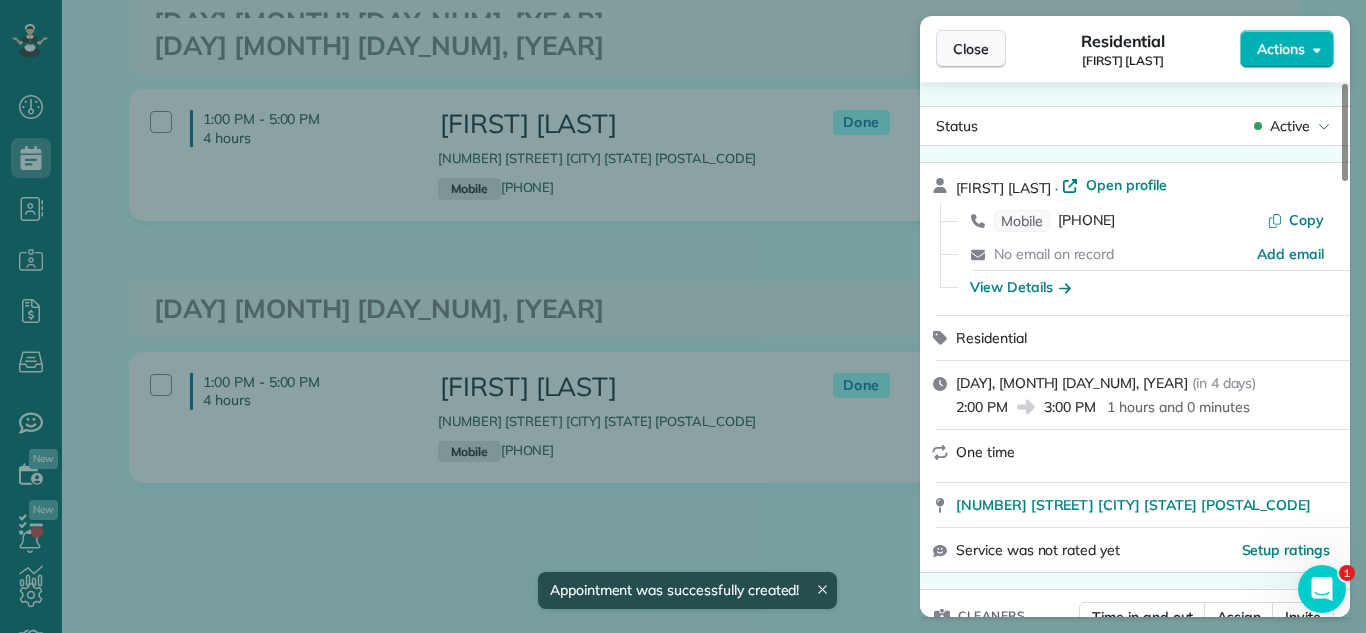 click on "Close" at bounding box center [971, 49] 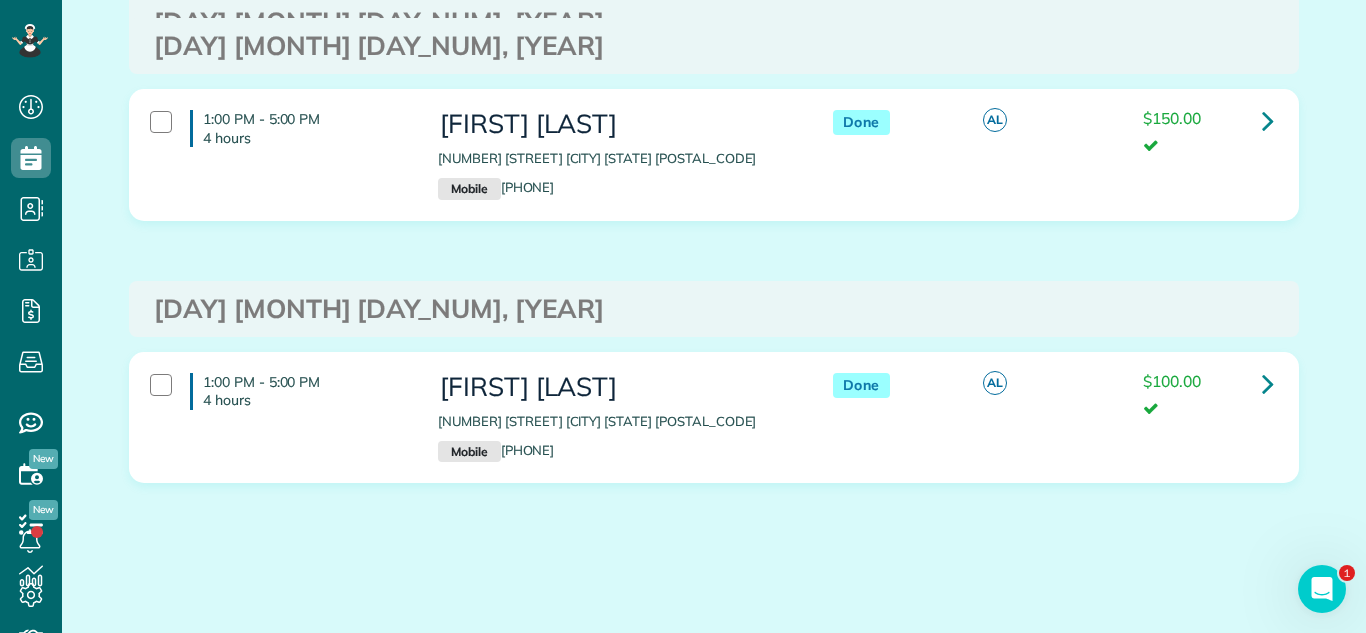 drag, startPoint x: 427, startPoint y: 418, endPoint x: 722, endPoint y: 413, distance: 295.04236 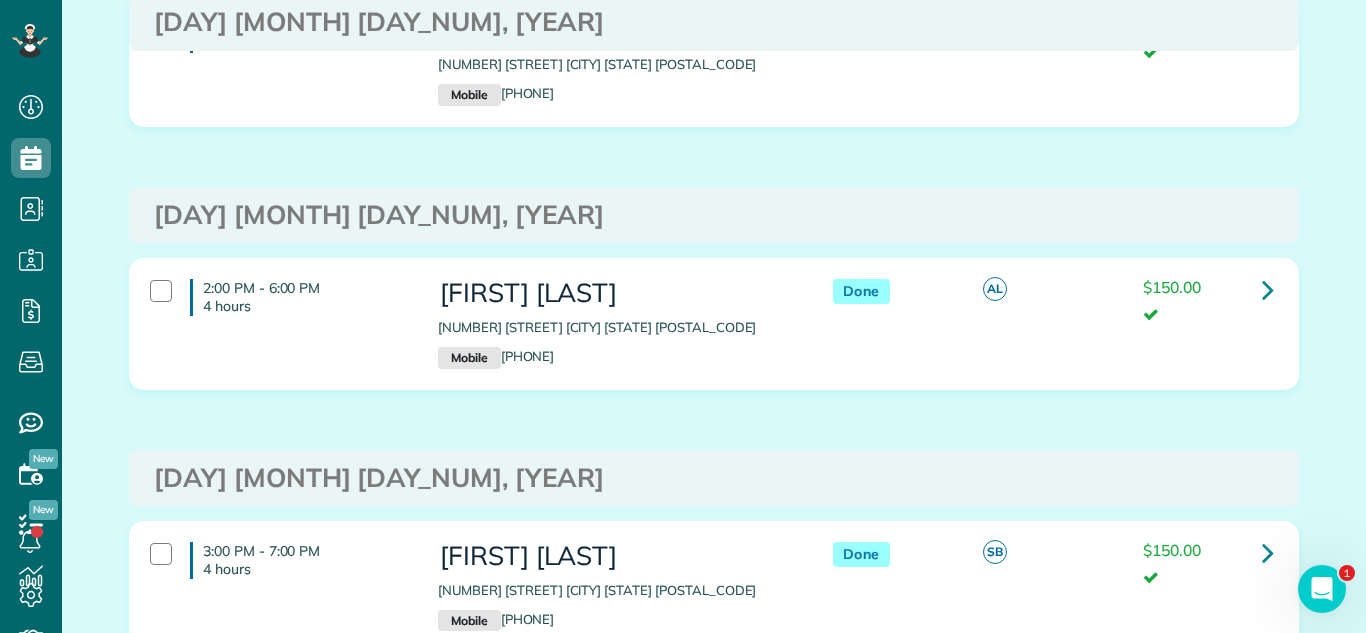 scroll, scrollTop: 0, scrollLeft: 0, axis: both 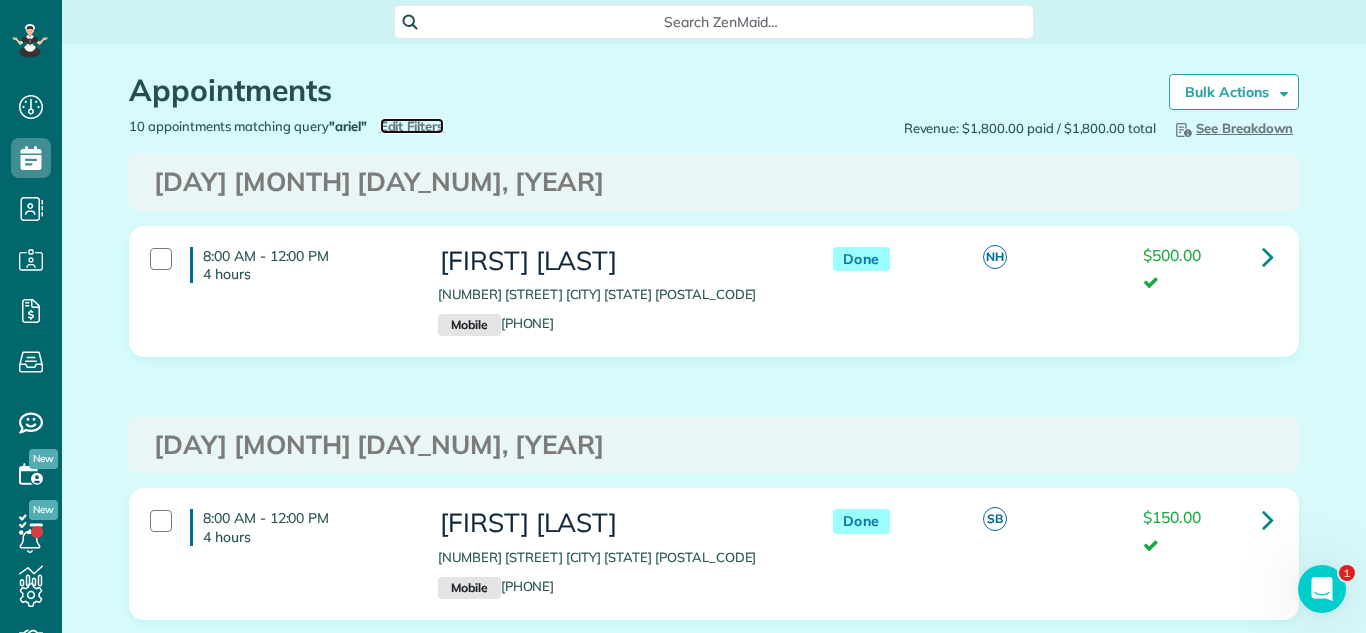 click on "Edit Filters" at bounding box center [412, 126] 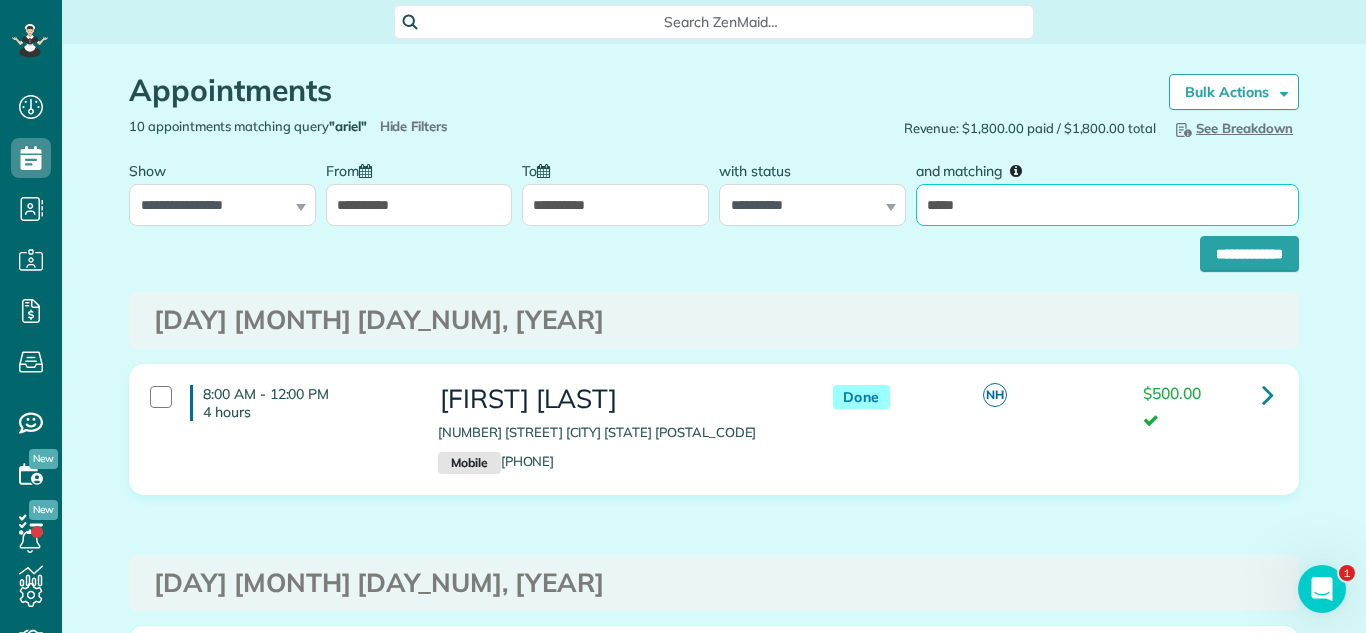 click on "*****" at bounding box center [1107, 205] 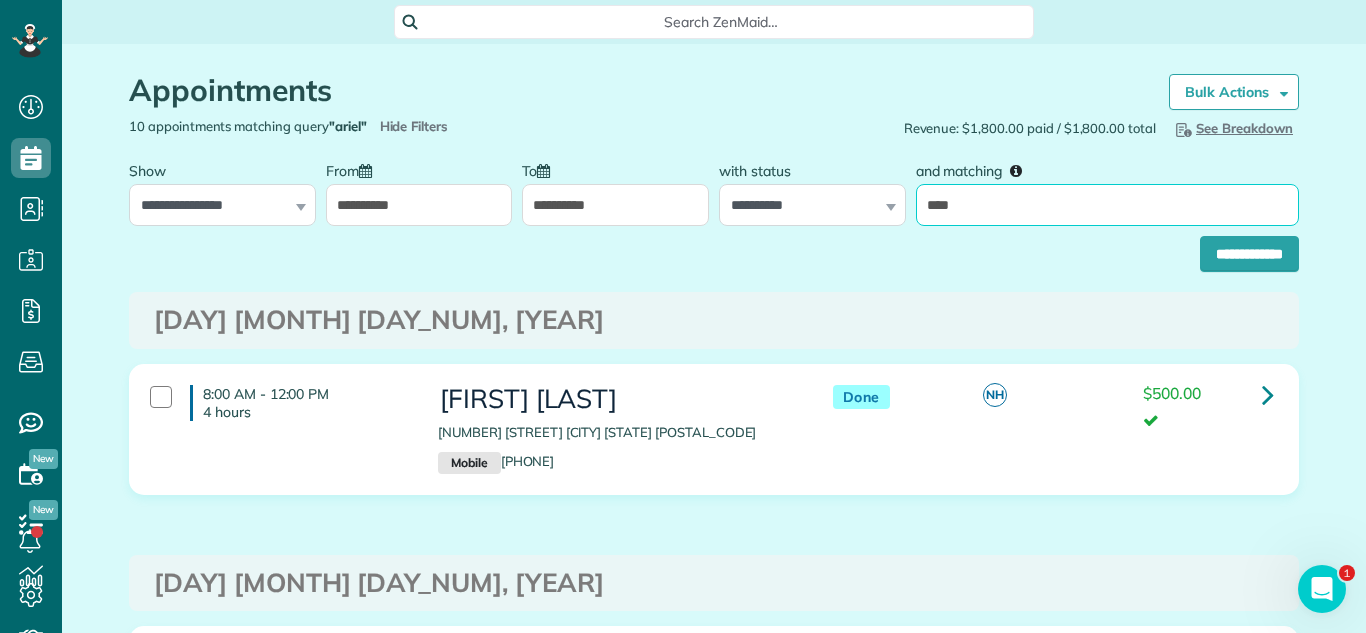 type on "****" 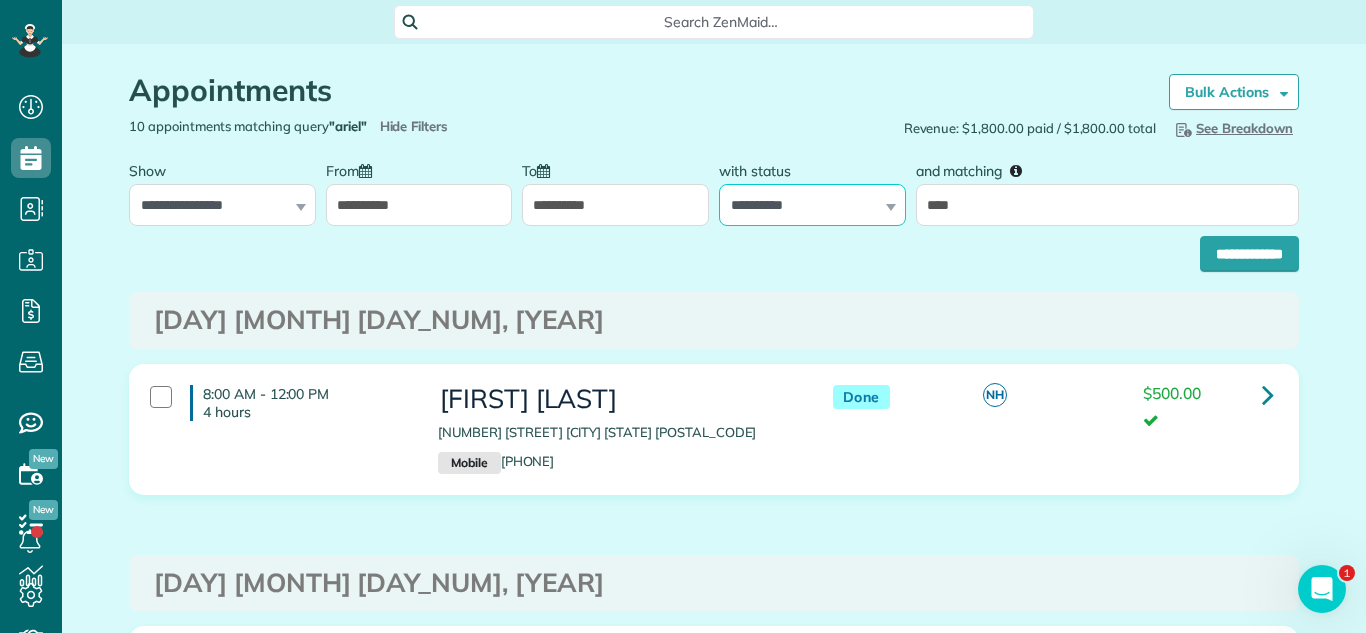 click on "**********" at bounding box center [812, 205] 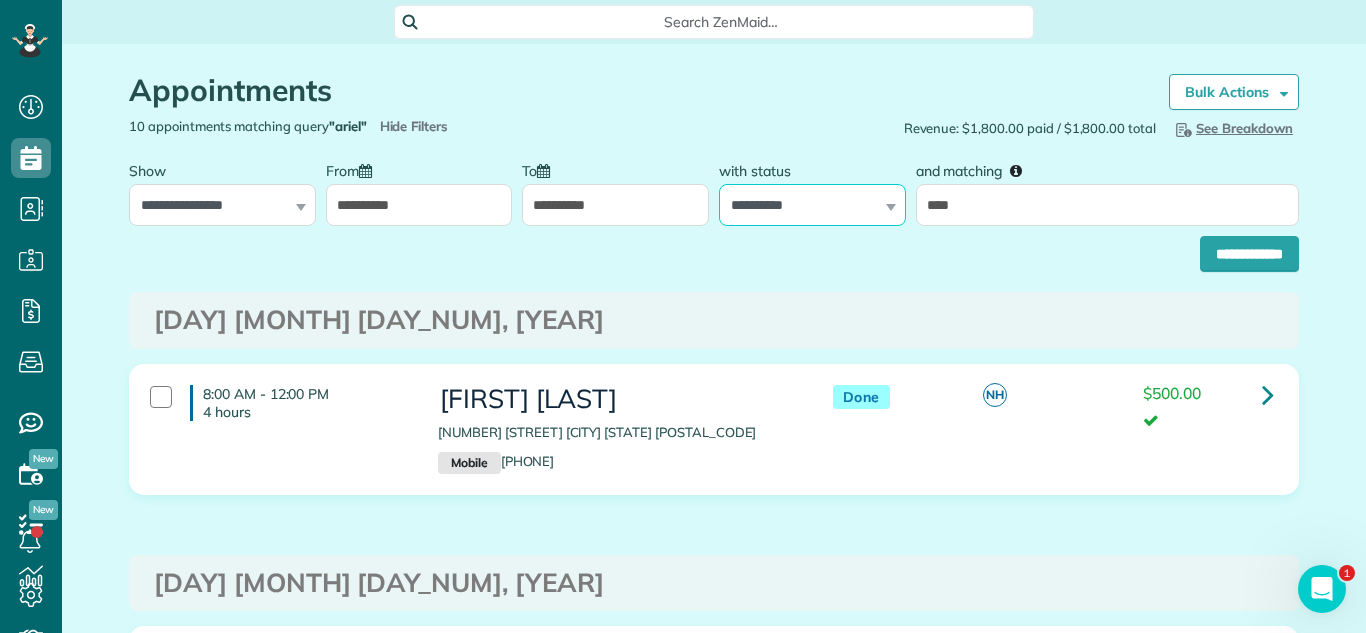 select on "****" 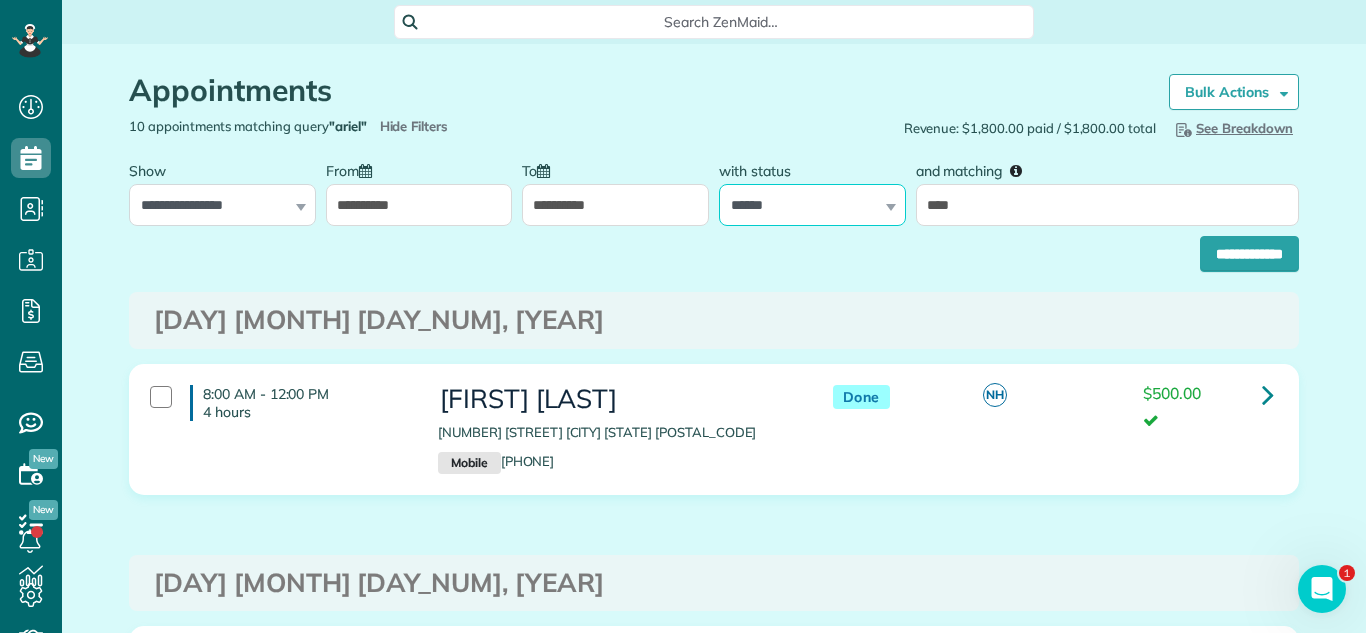 click on "**********" at bounding box center (812, 205) 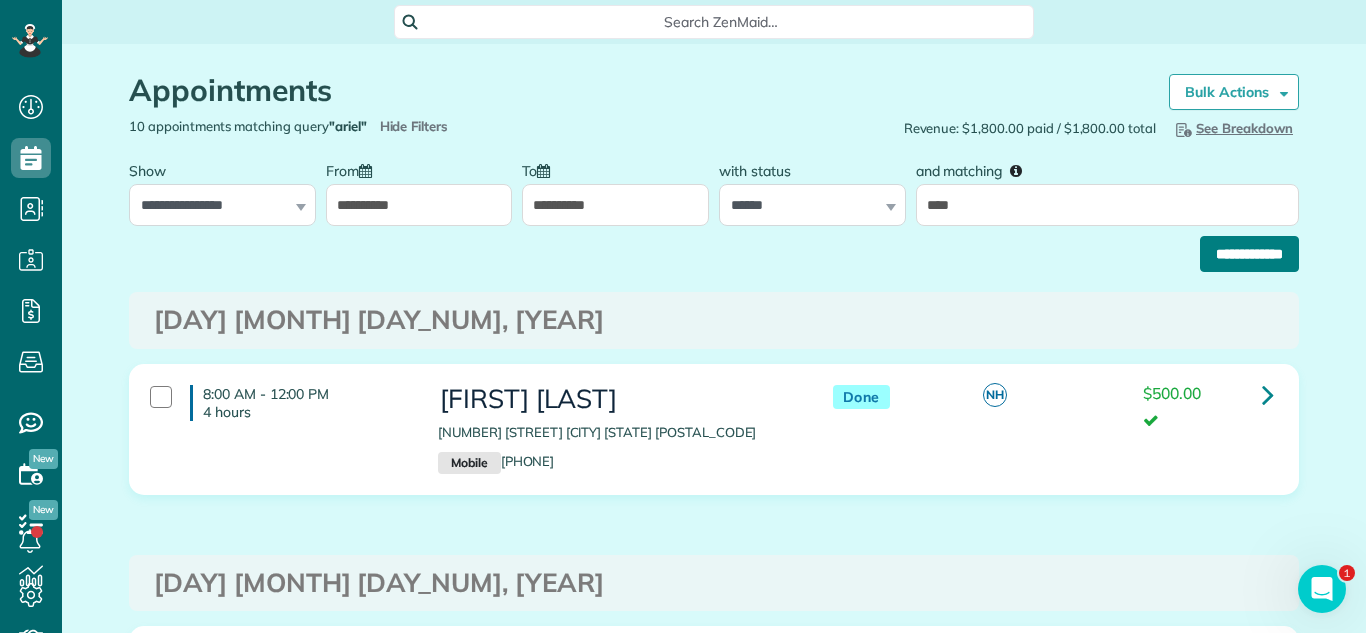 click on "**********" at bounding box center [1249, 254] 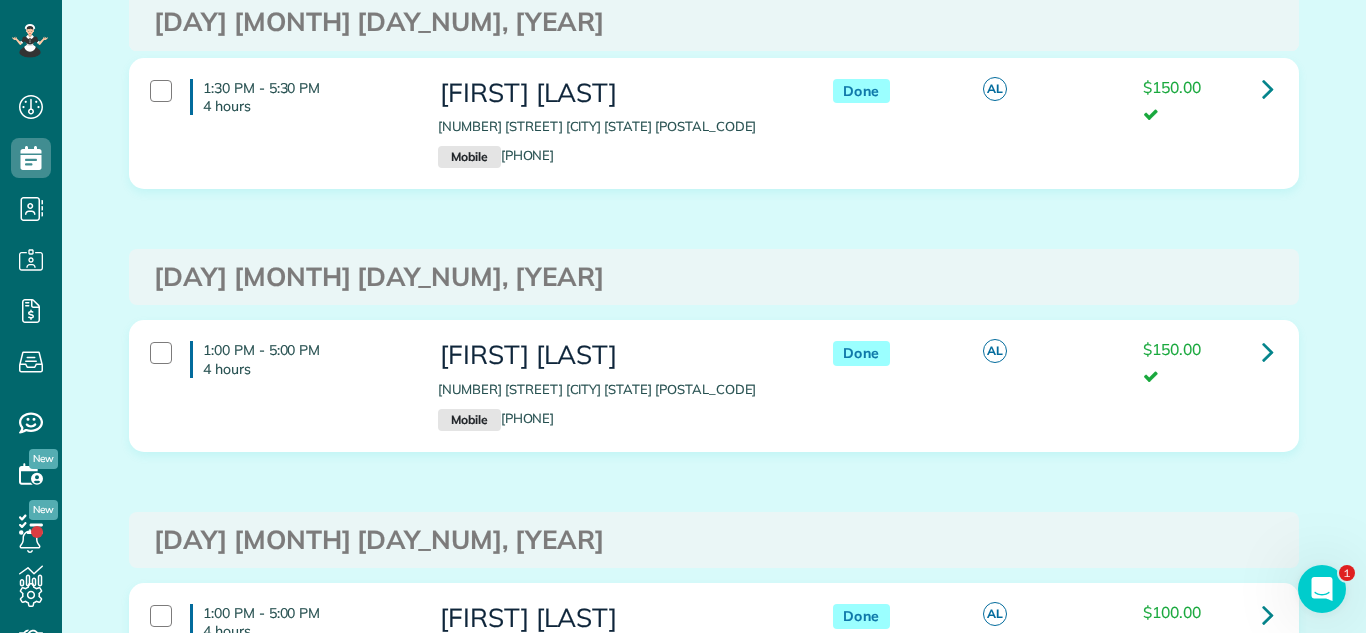 scroll, scrollTop: 2377, scrollLeft: 0, axis: vertical 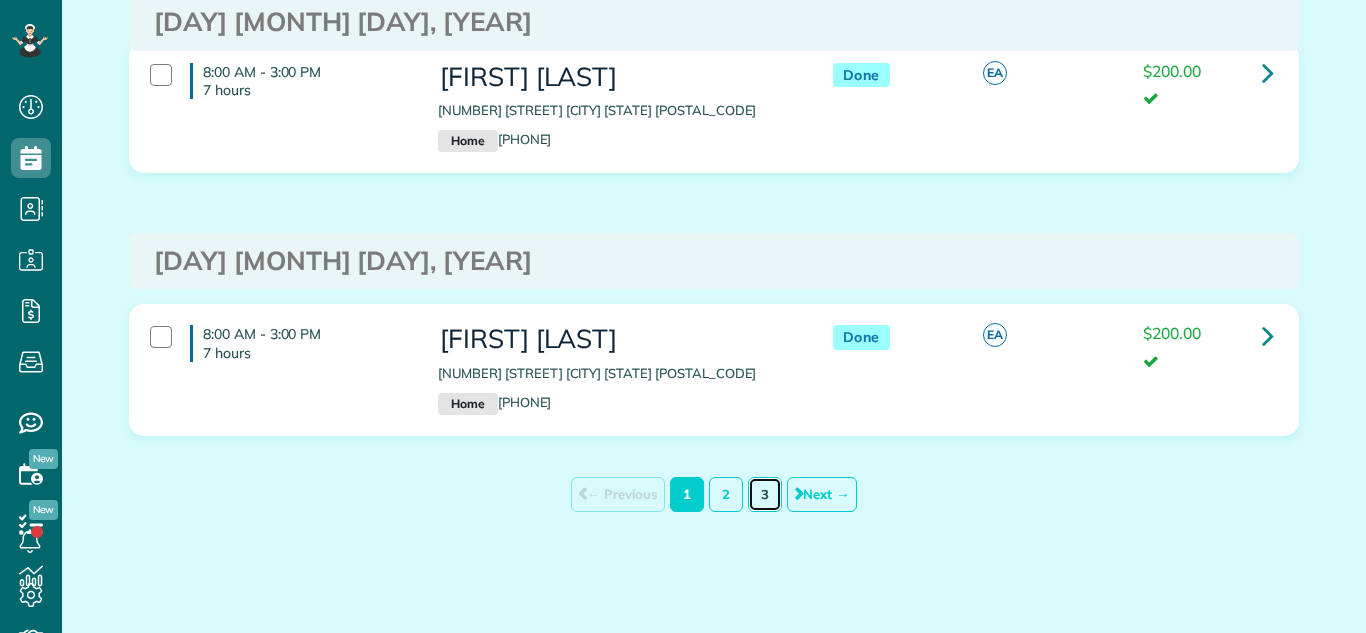 click on "3" at bounding box center (765, 494) 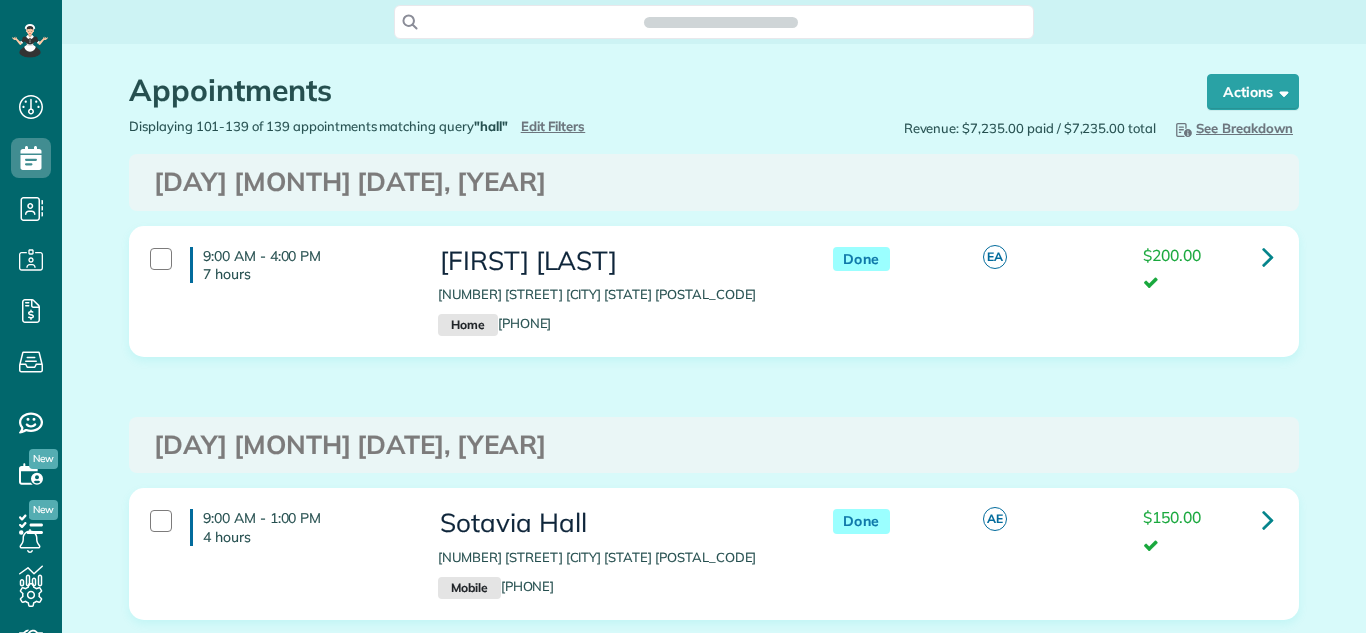 scroll, scrollTop: 0, scrollLeft: 0, axis: both 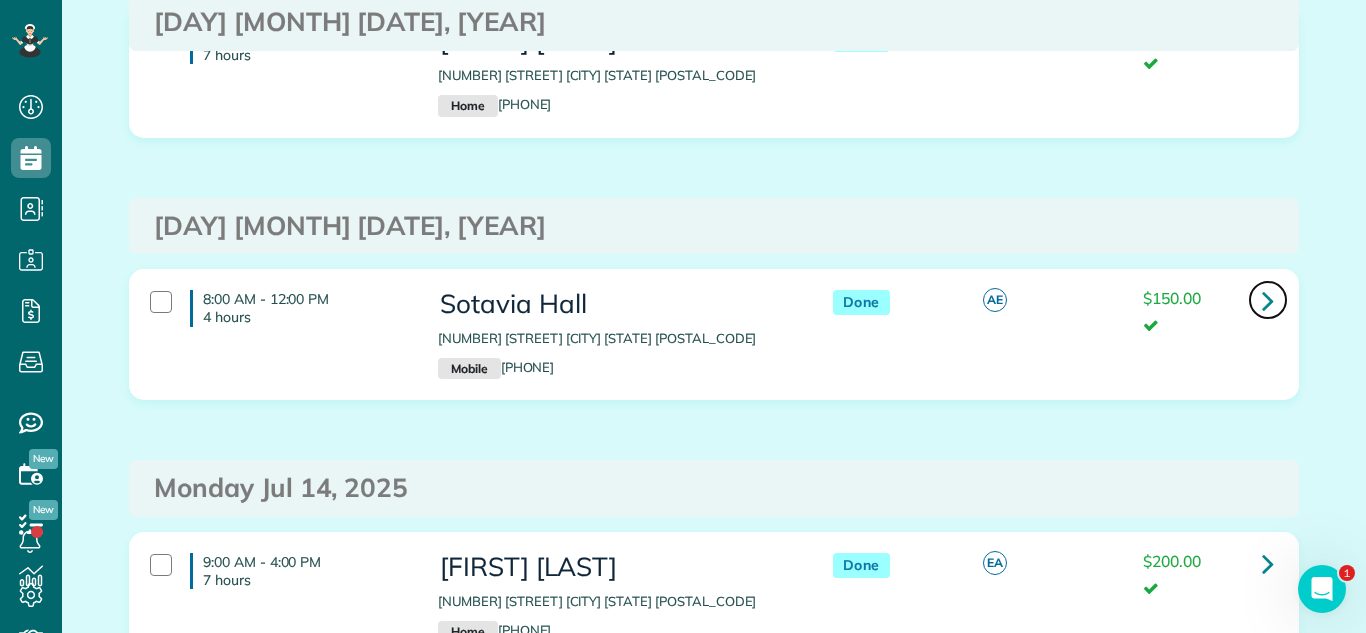 click at bounding box center [1268, 300] 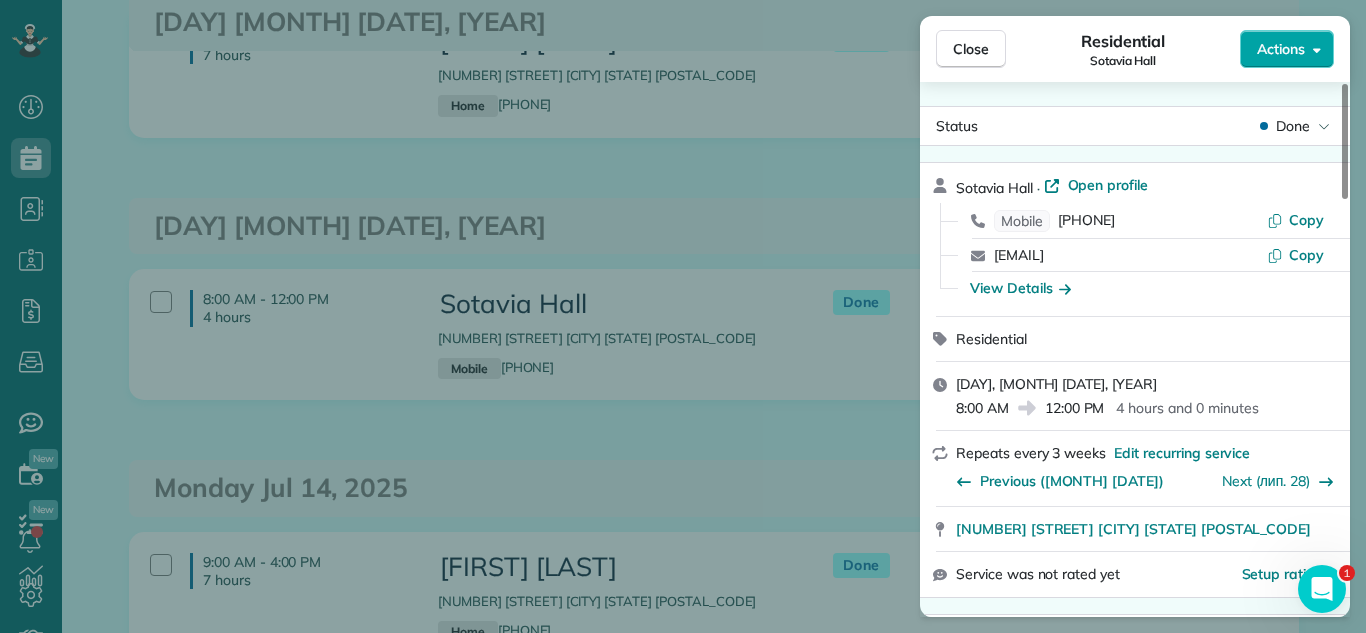 click on "Actions" at bounding box center [1281, 49] 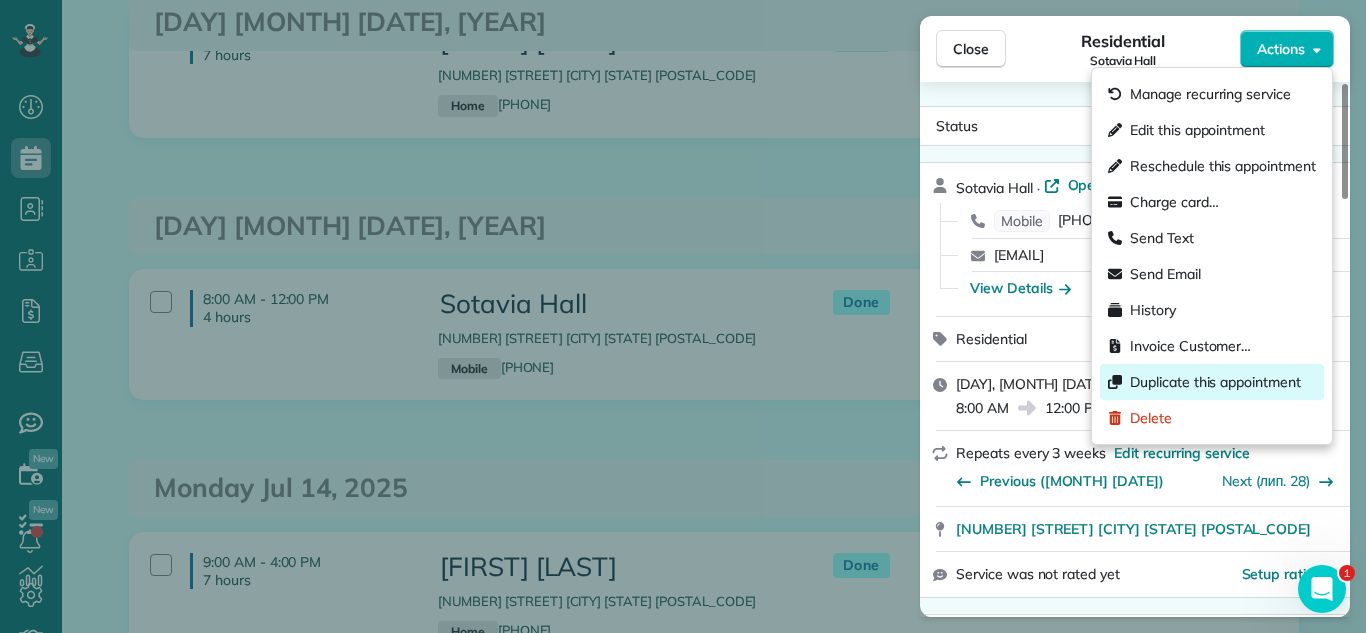 click on "Duplicate this appointment" at bounding box center [1215, 382] 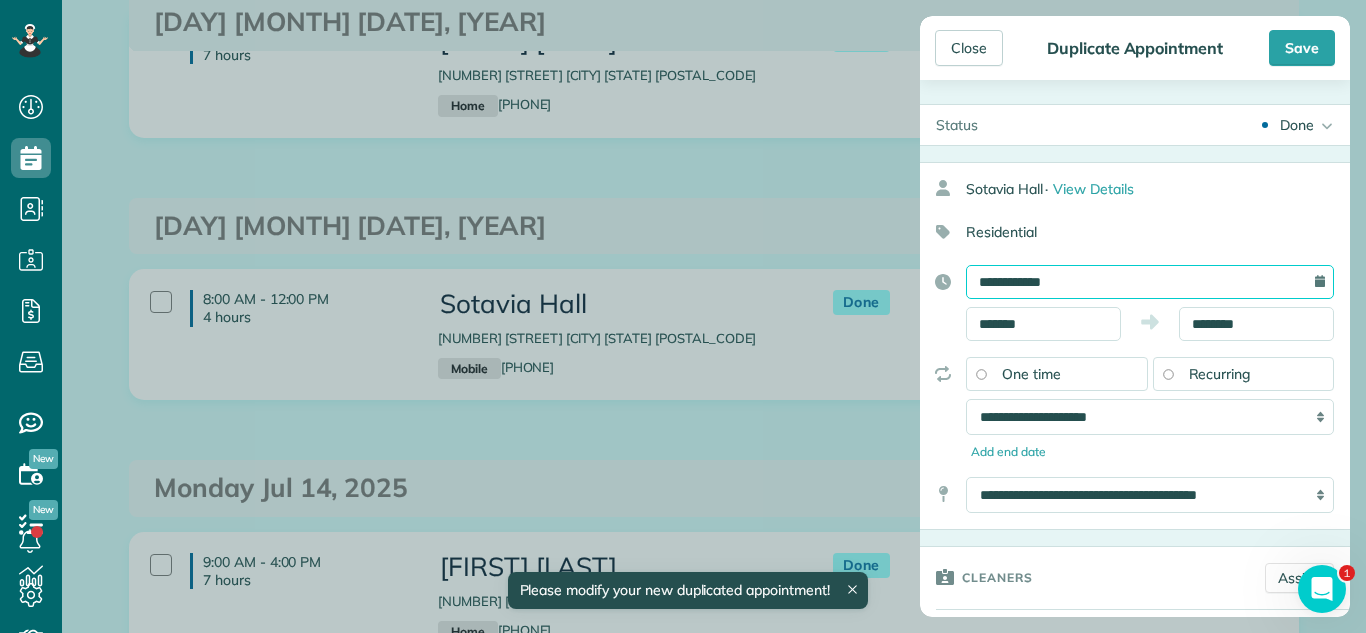 click on "**********" at bounding box center [1150, 282] 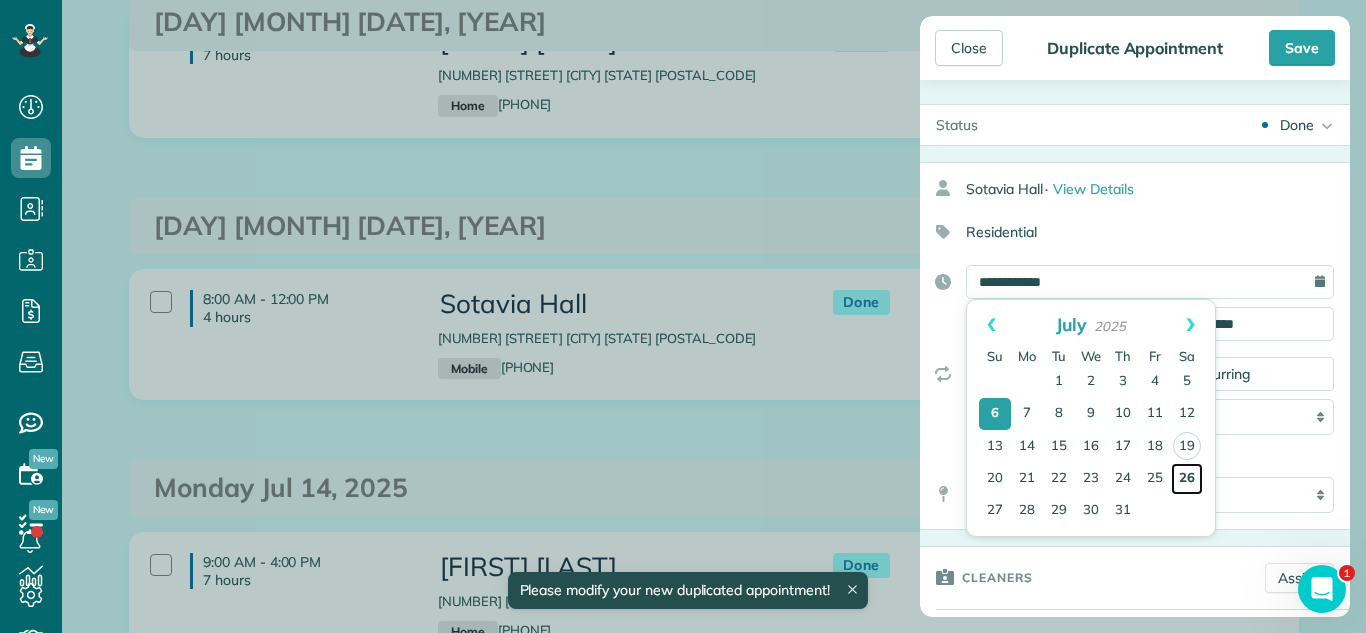 click on "26" at bounding box center (1187, 479) 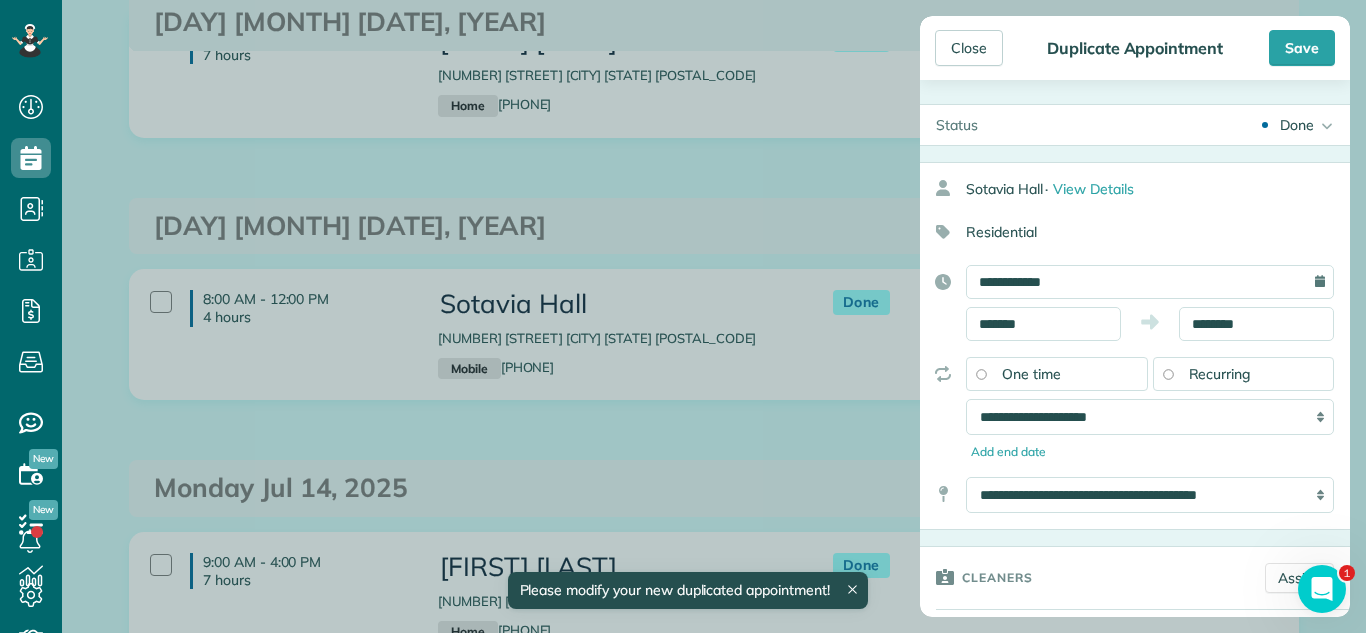 click on "One time" at bounding box center [1031, 374] 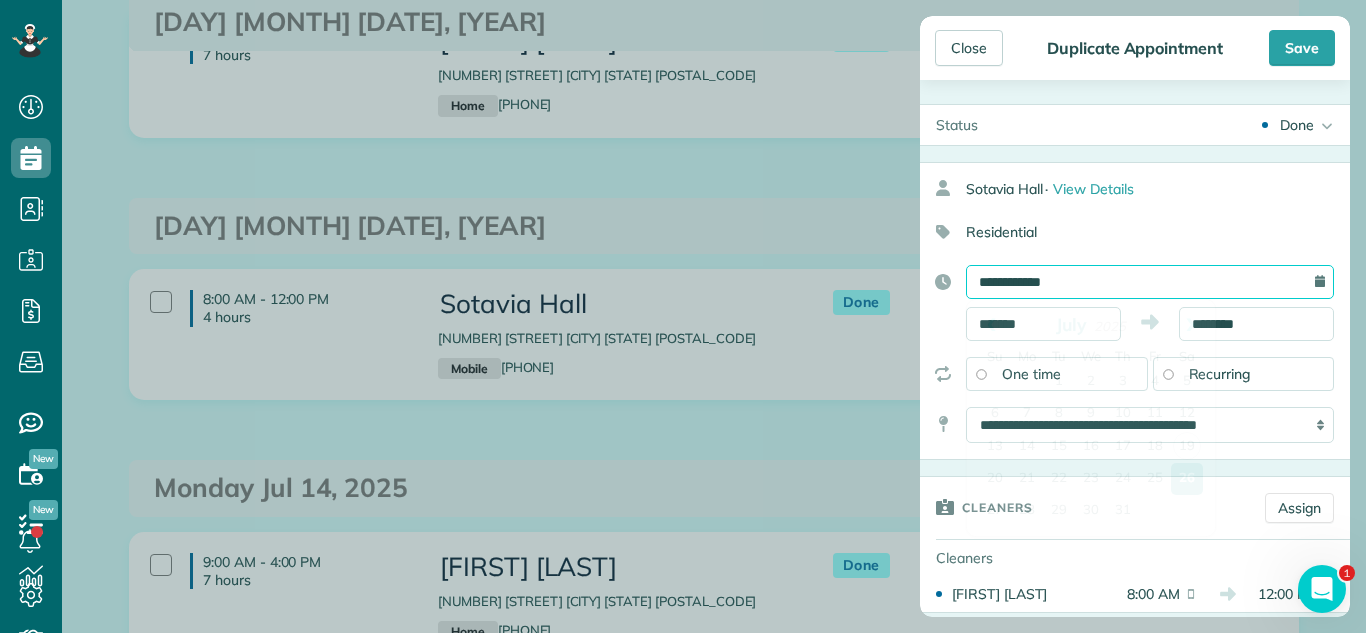 click on "**********" at bounding box center [1150, 282] 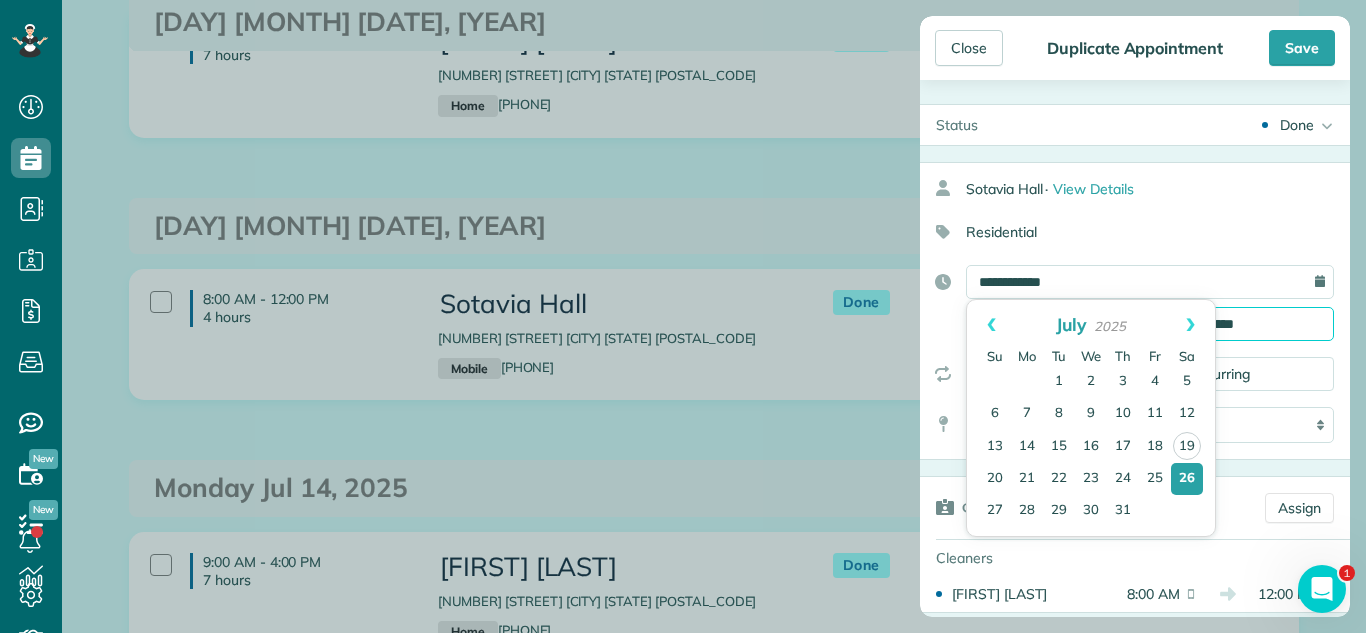 click on "********" at bounding box center [1256, 324] 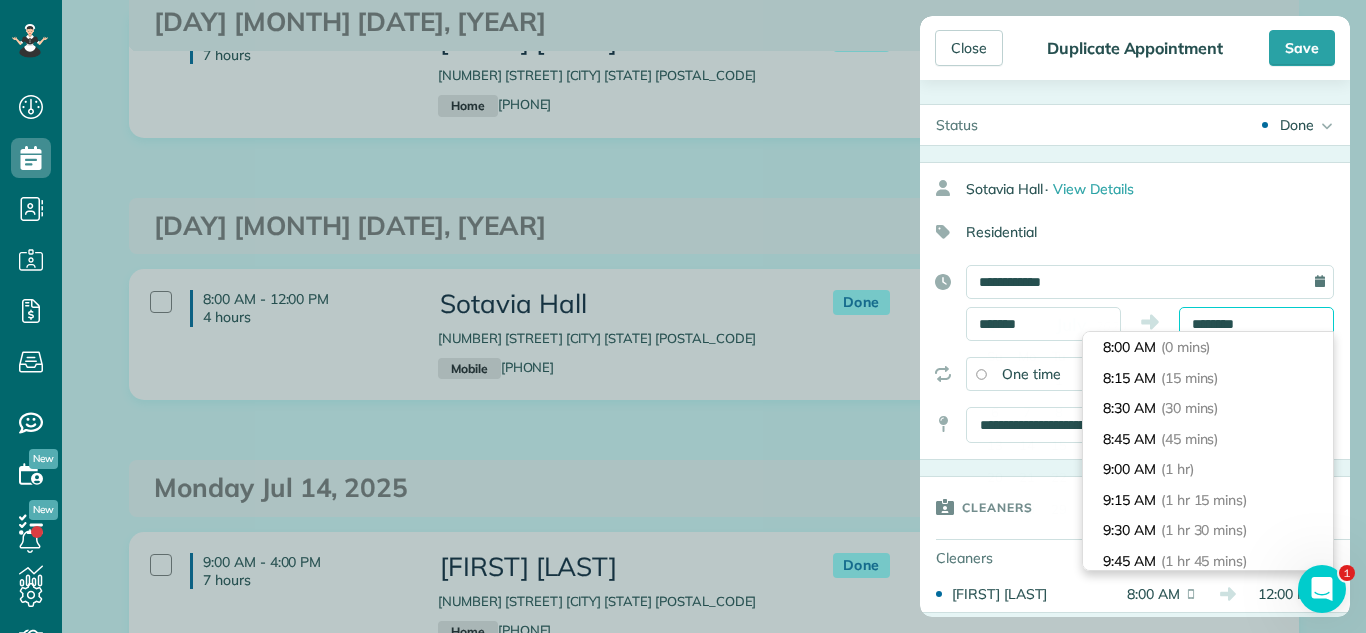 scroll, scrollTop: 458, scrollLeft: 0, axis: vertical 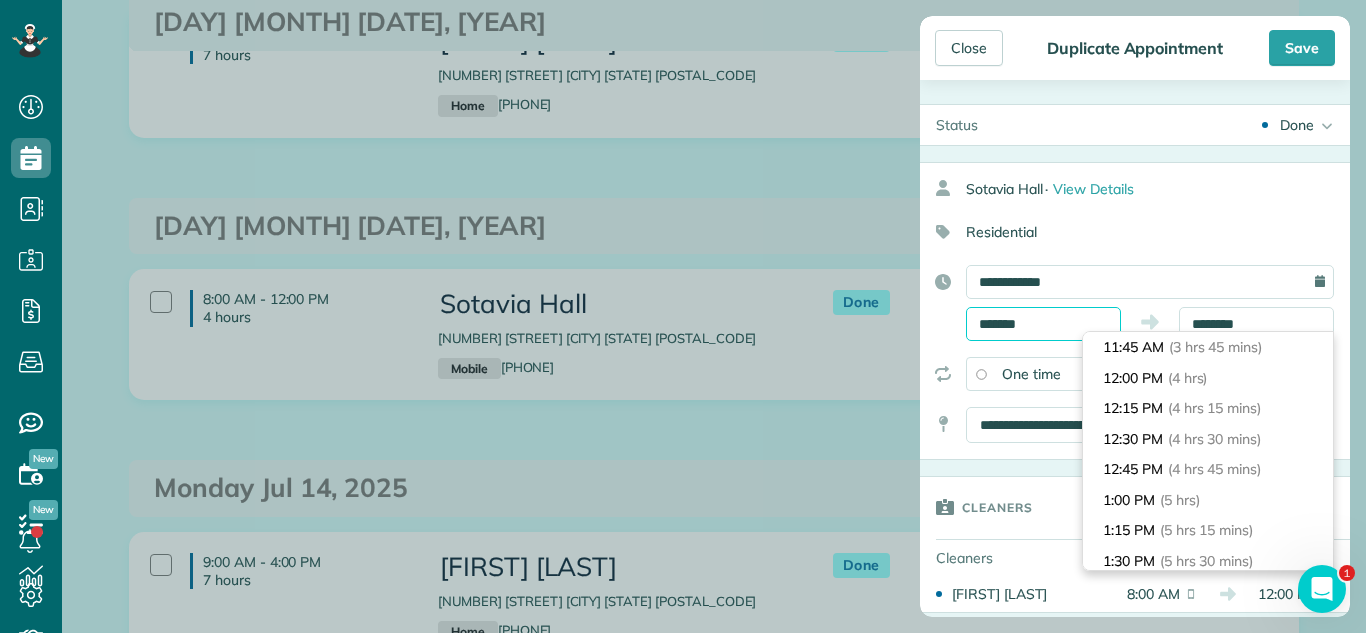 click on "*******" at bounding box center (1043, 324) 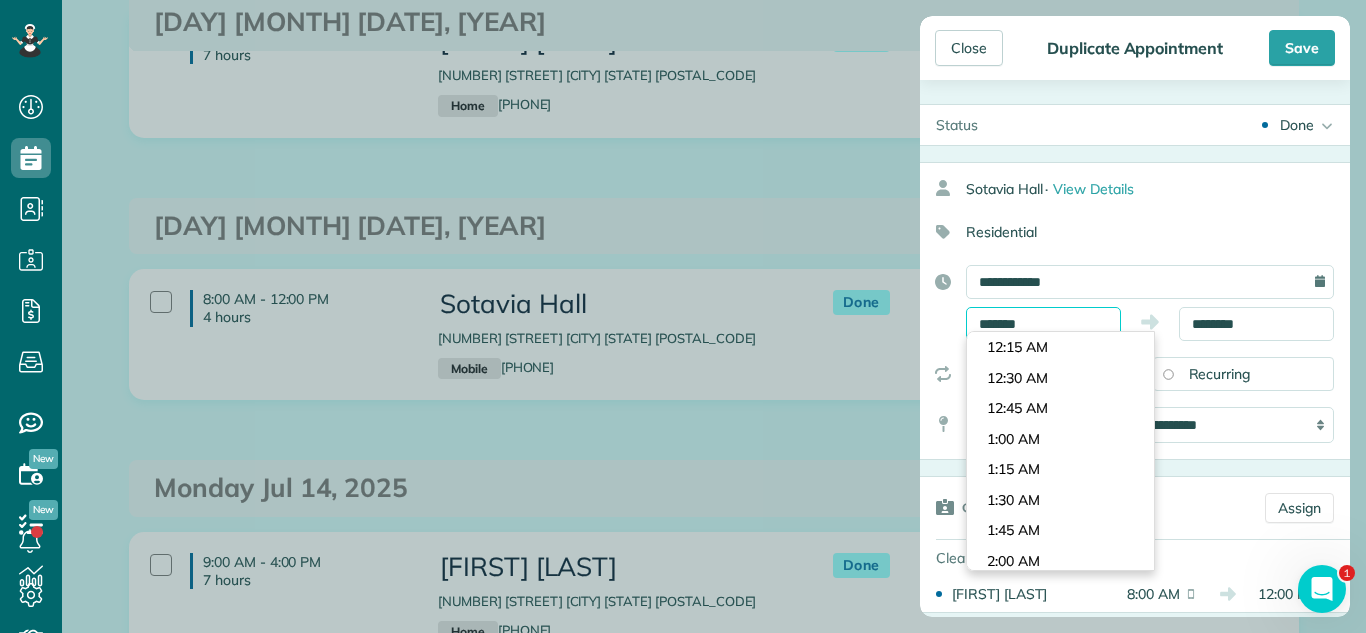 scroll, scrollTop: 916, scrollLeft: 0, axis: vertical 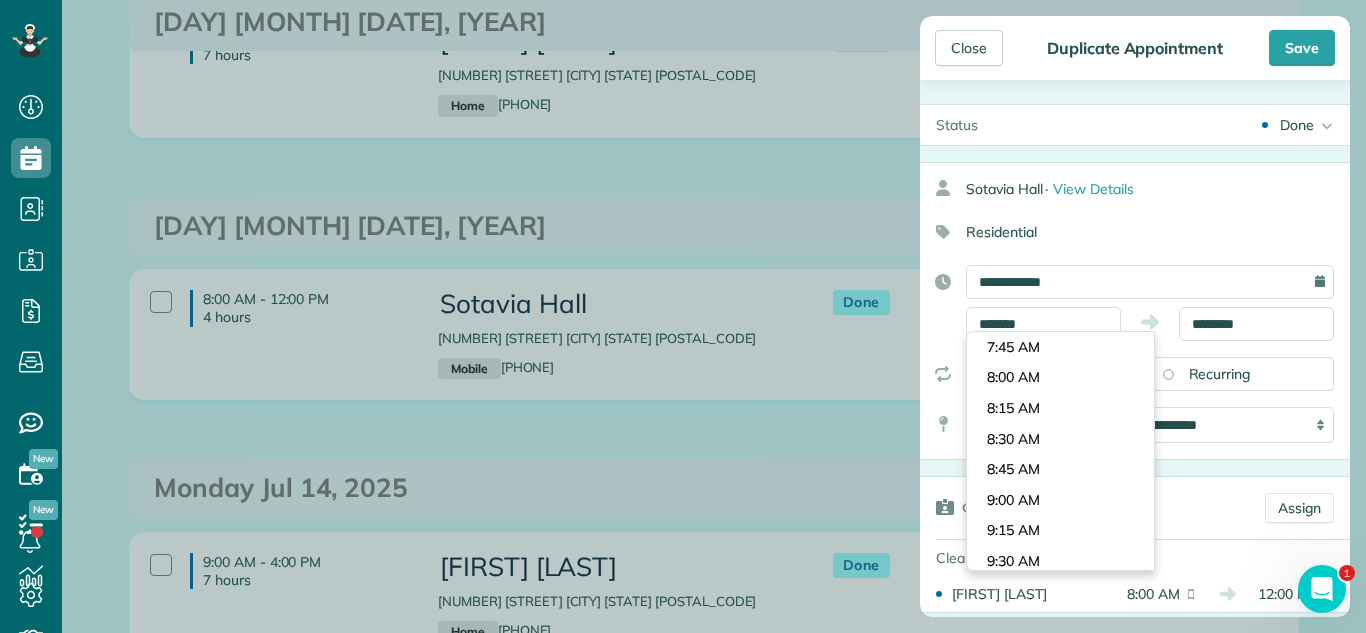 drag, startPoint x: 1049, startPoint y: 501, endPoint x: 1178, endPoint y: 409, distance: 158.44557 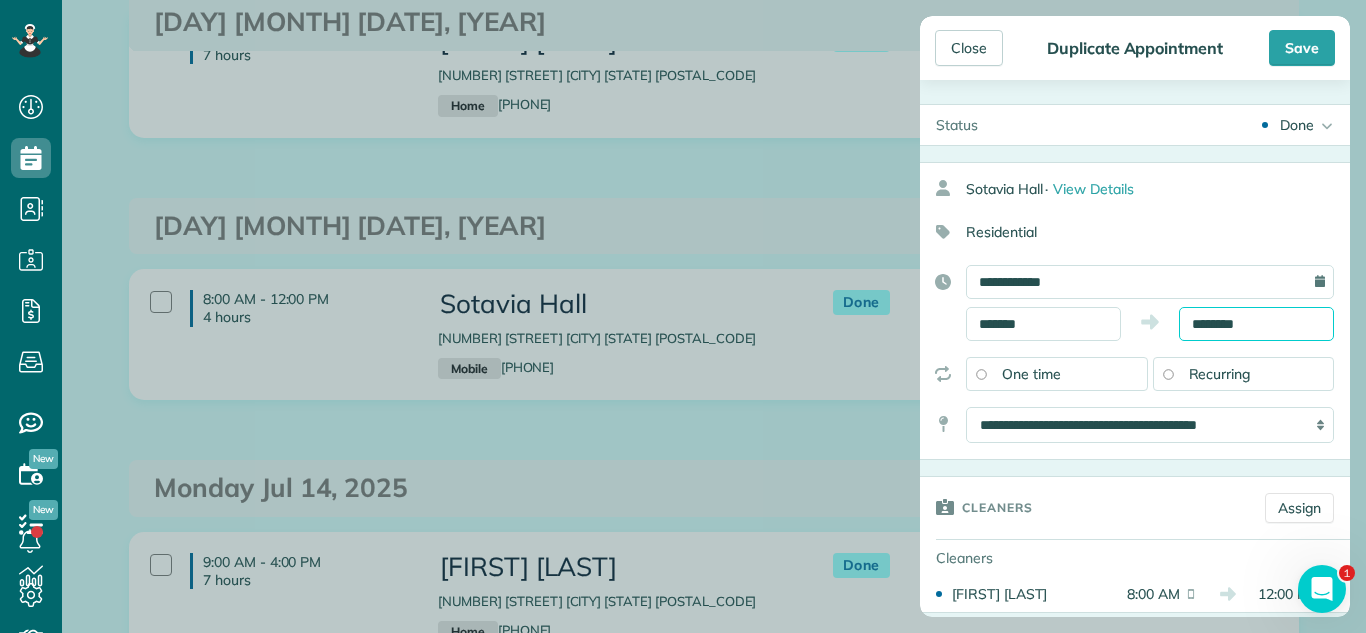 click on "Dashboard
Scheduling
Calendar View
List View
Dispatch View - Weekly scheduling (Beta)" at bounding box center [683, 316] 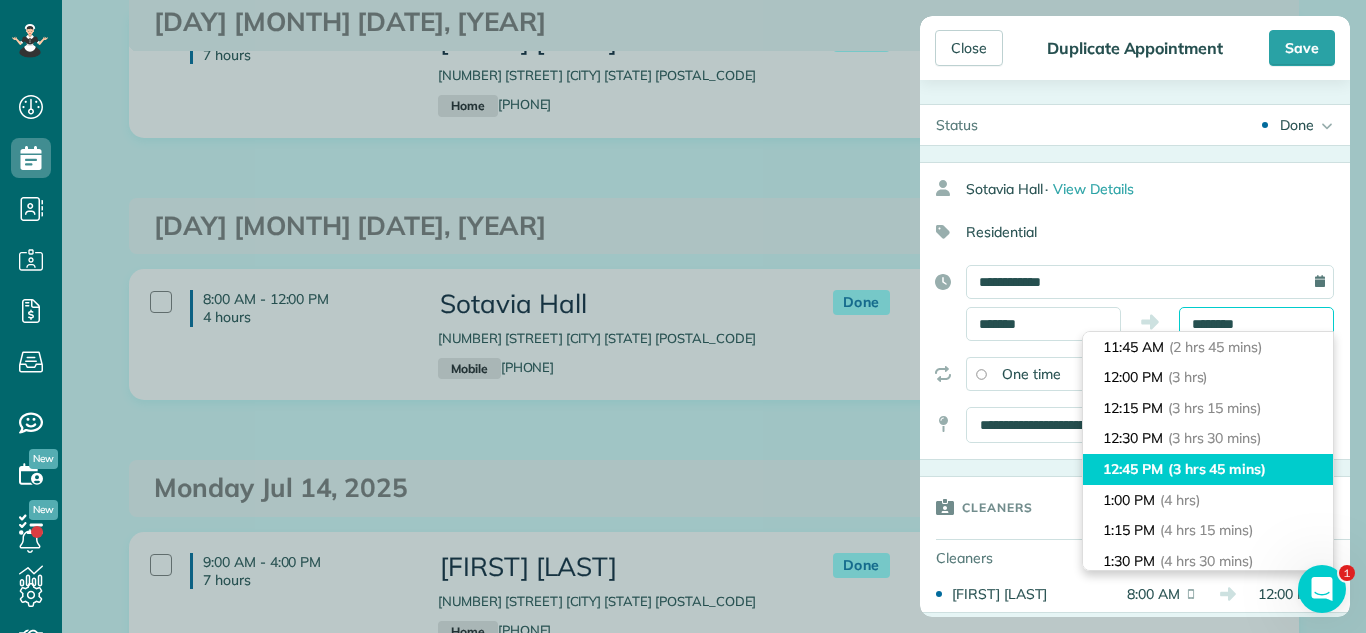 scroll, scrollTop: 0, scrollLeft: 0, axis: both 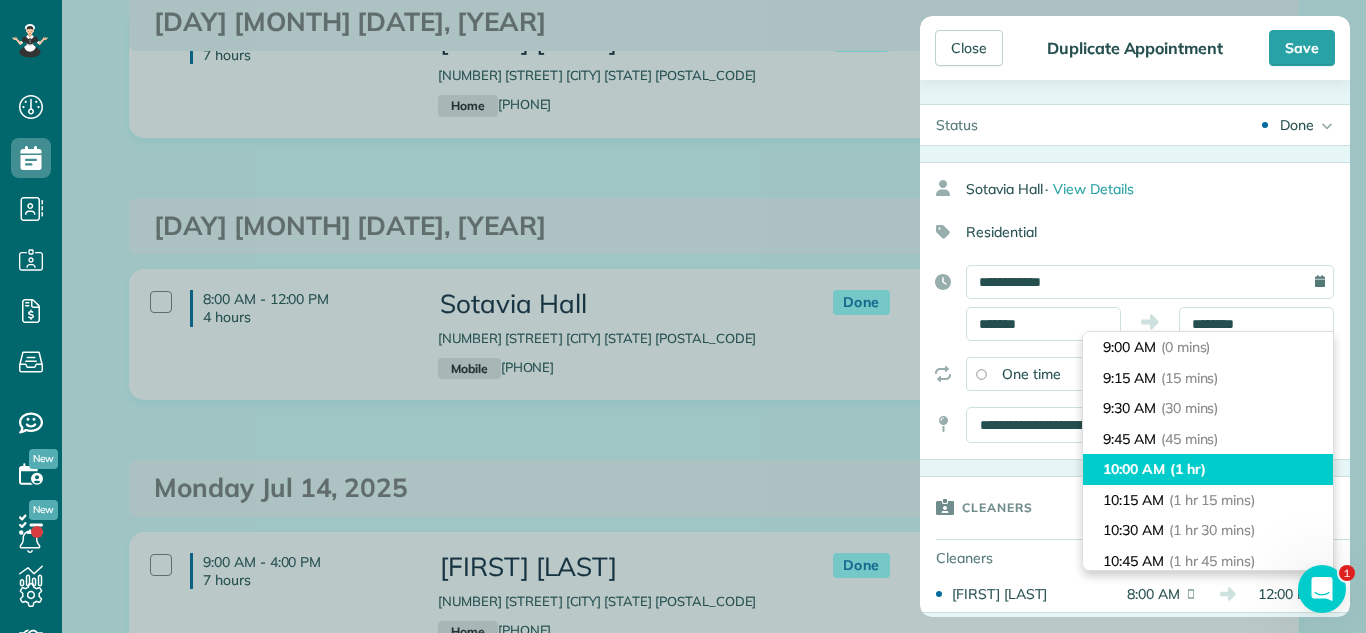 type on "********" 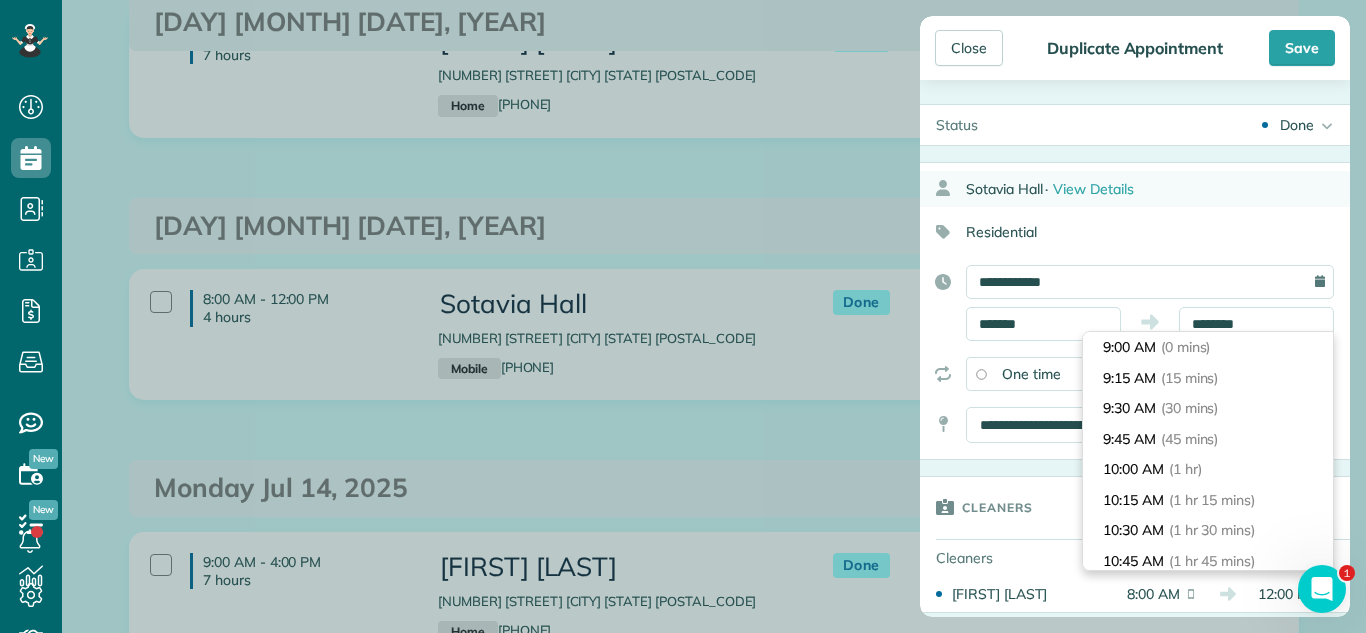 drag, startPoint x: 1212, startPoint y: 465, endPoint x: 1282, endPoint y: 197, distance: 276.99097 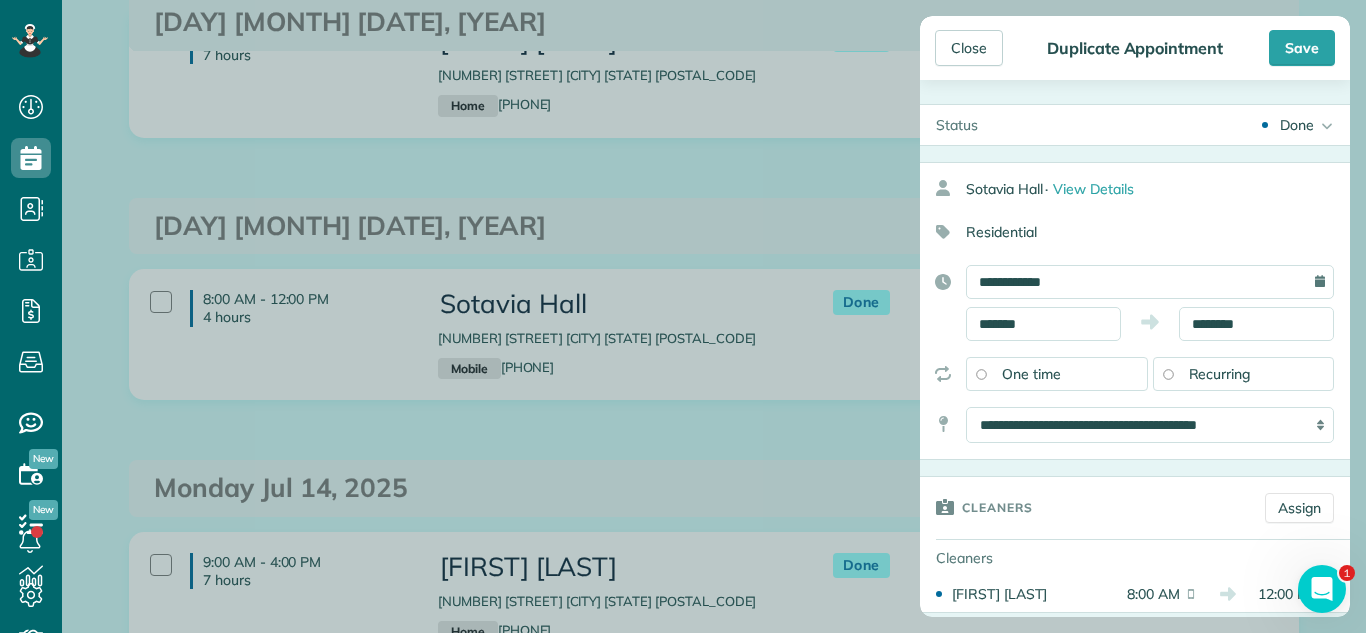 click on "Done" at bounding box center [1297, 125] 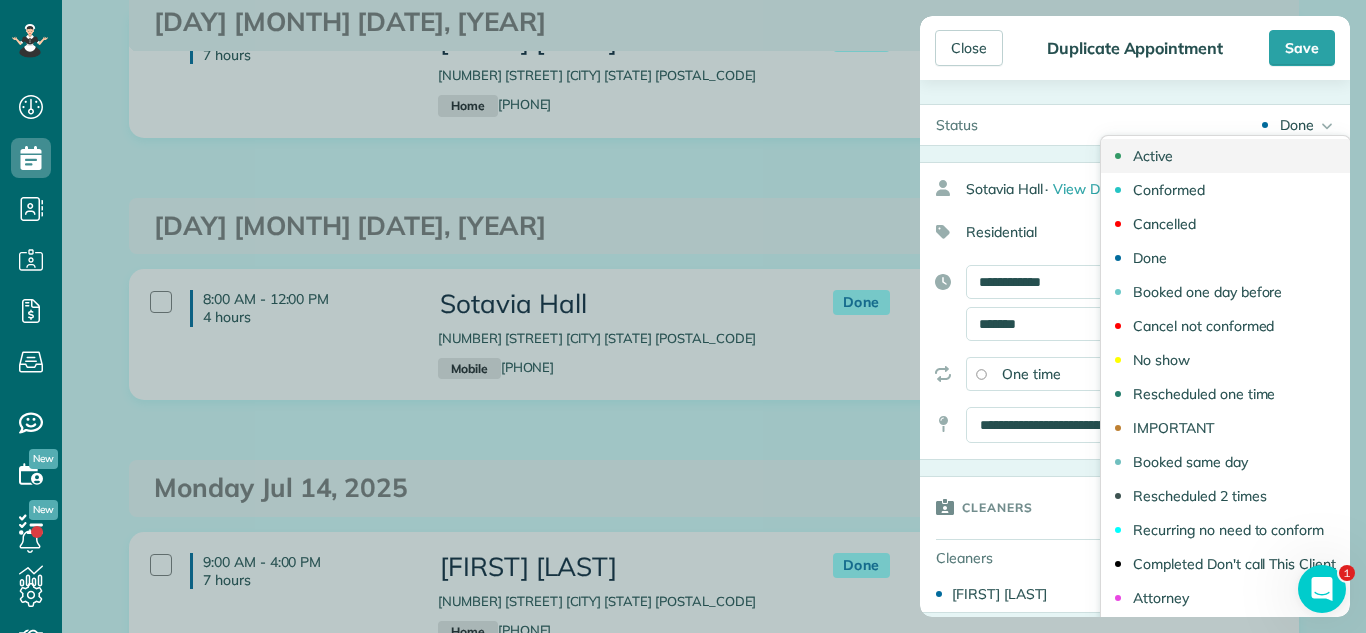 click on "Active" at bounding box center (1225, 156) 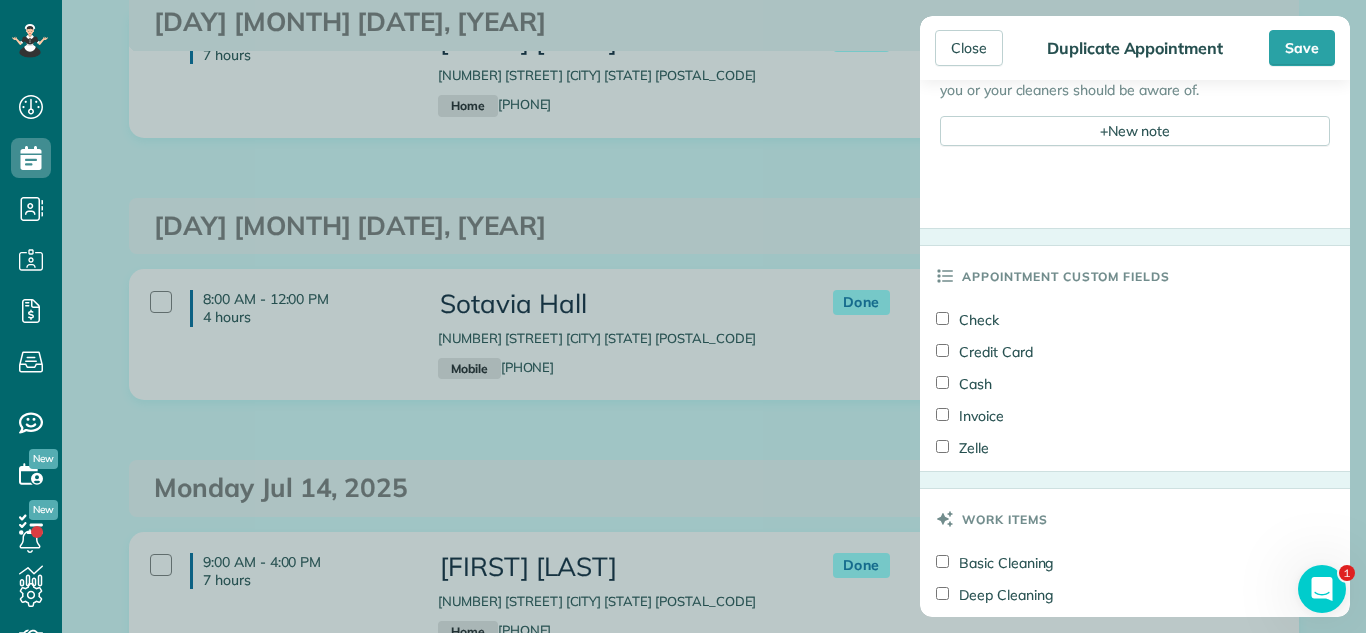 scroll, scrollTop: 827, scrollLeft: 0, axis: vertical 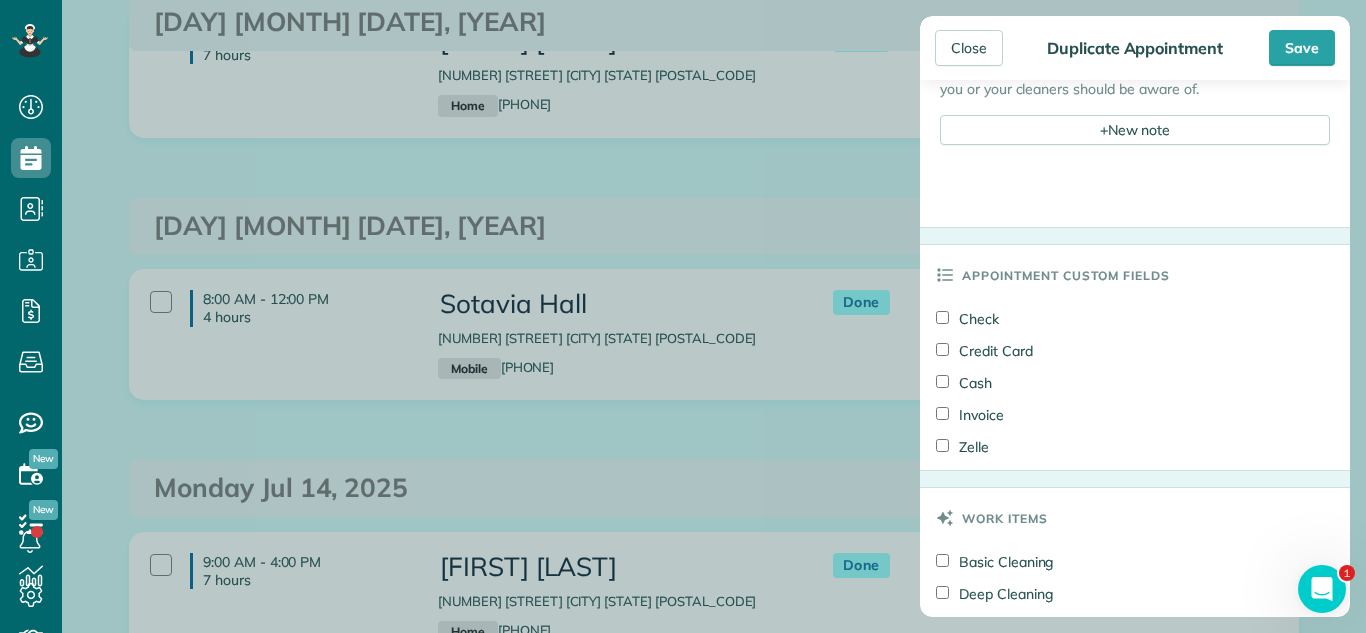 click on "Basic Cleaning" at bounding box center (994, 562) 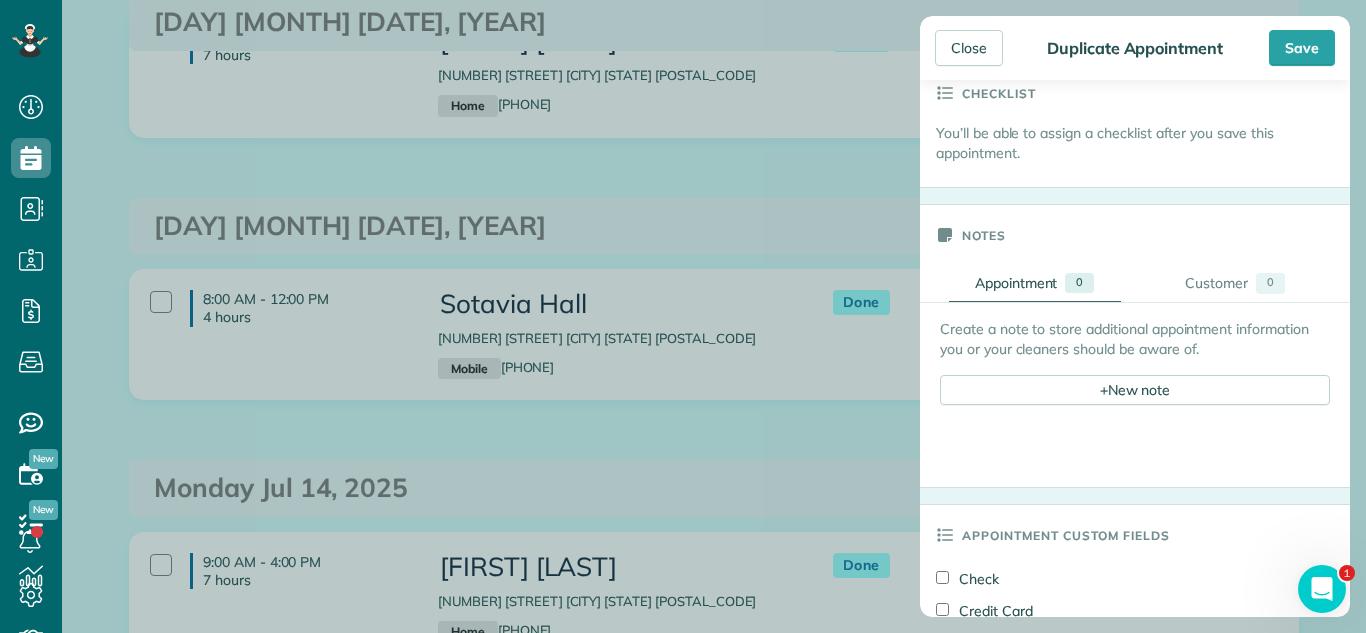 scroll, scrollTop: 601, scrollLeft: 0, axis: vertical 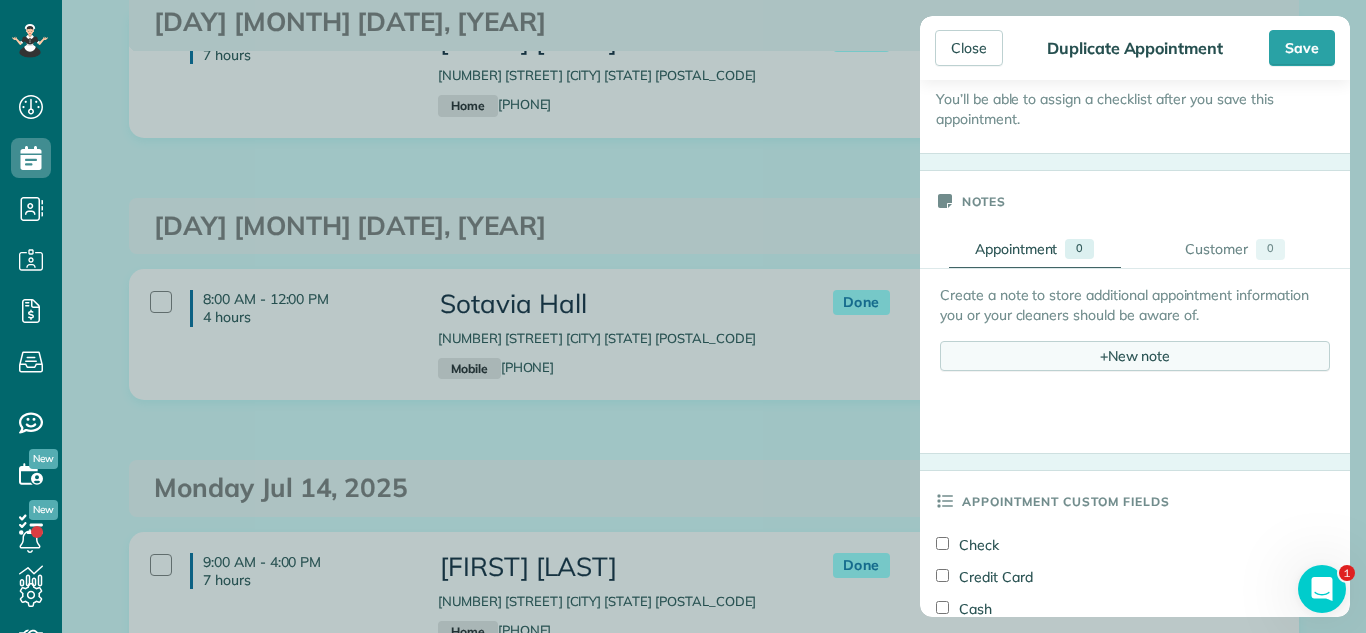 click on "+ New note" at bounding box center (1135, 356) 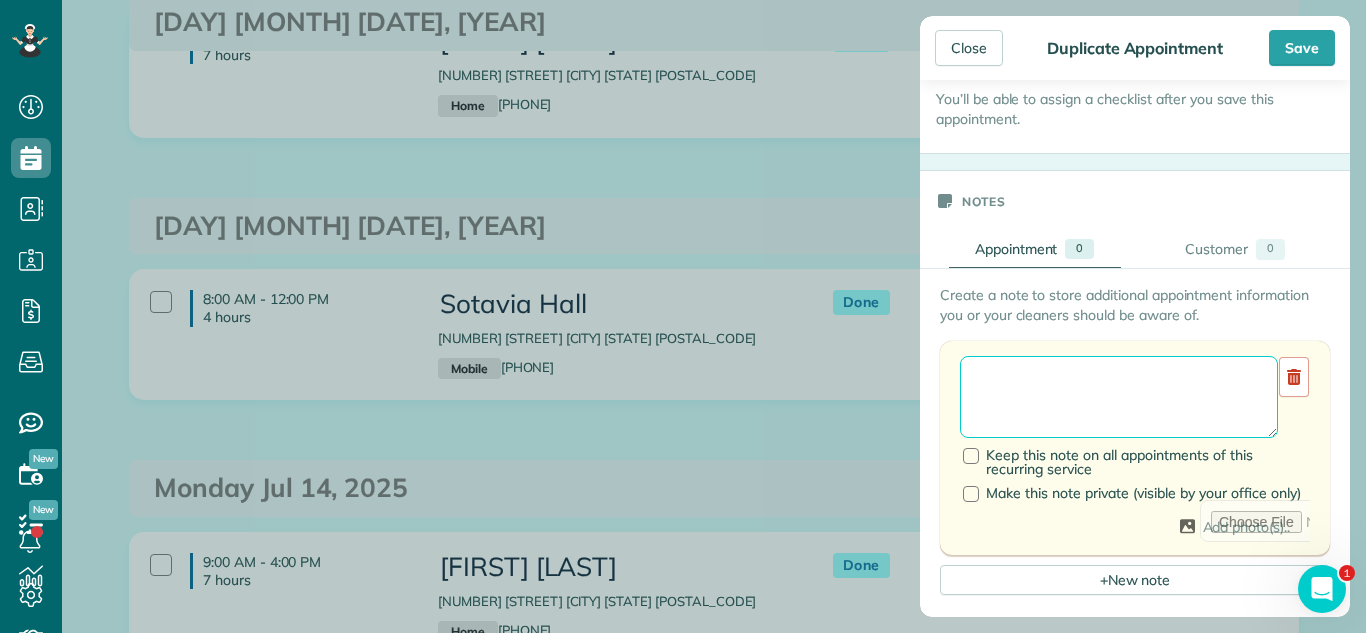 click at bounding box center (1119, 397) 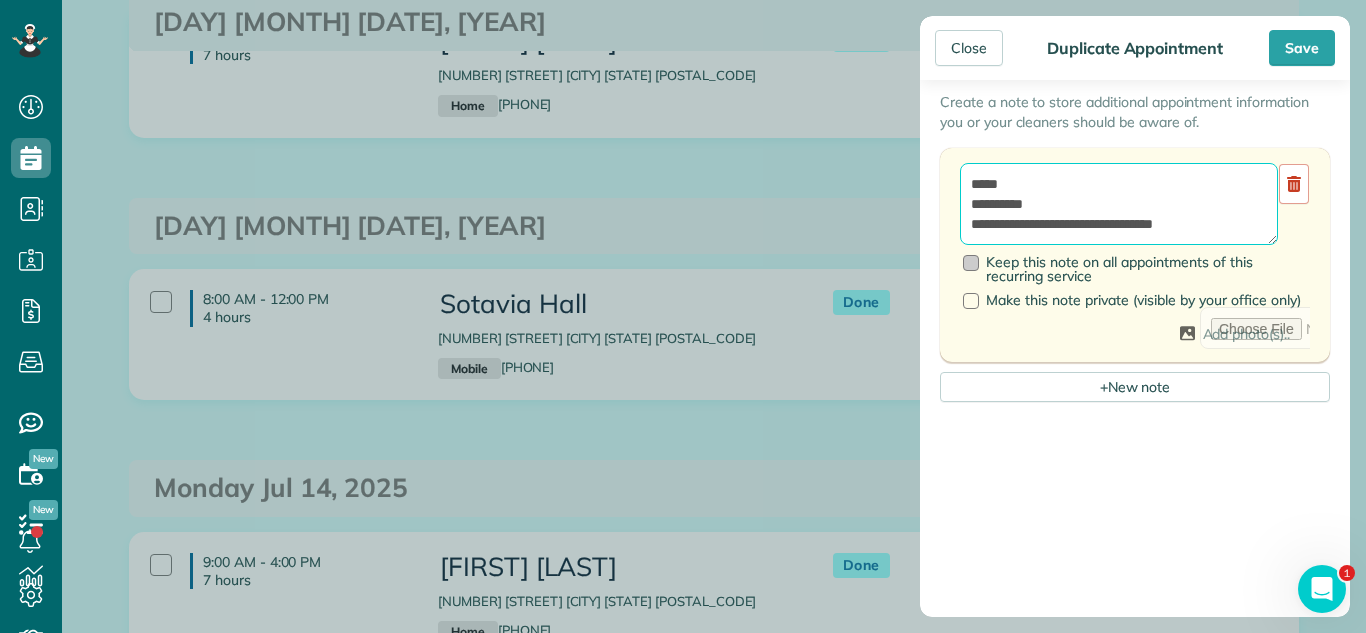 scroll, scrollTop: 809, scrollLeft: 0, axis: vertical 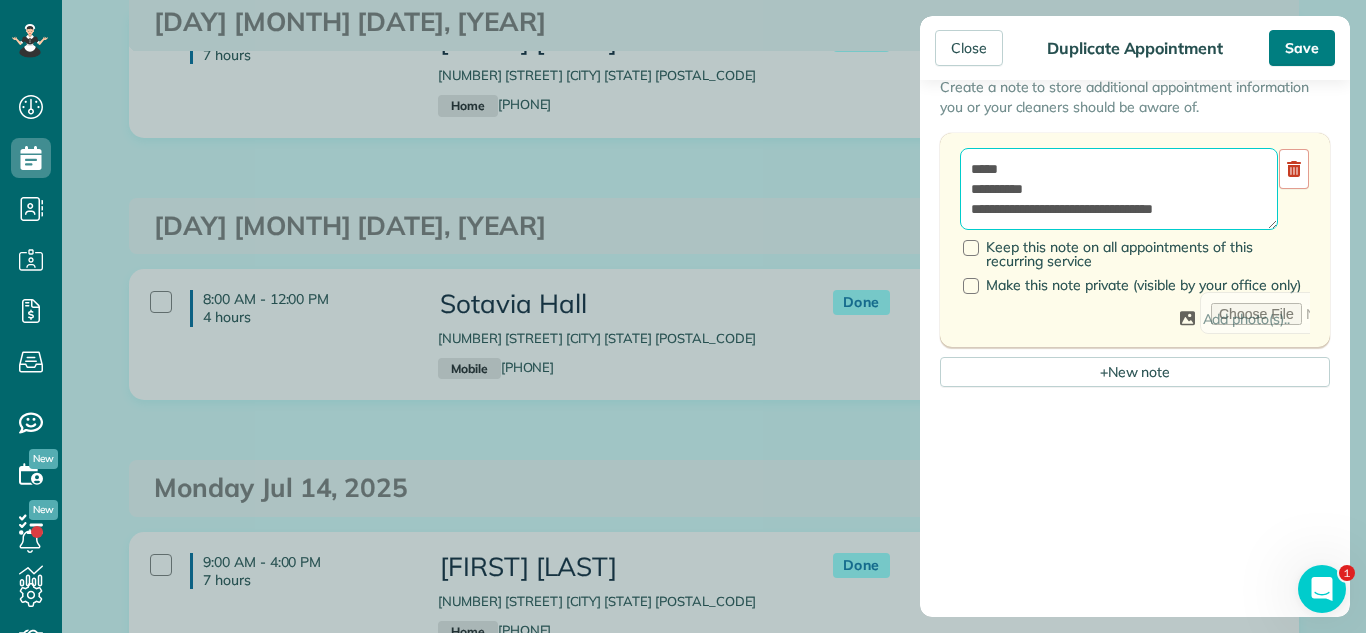 type on "**********" 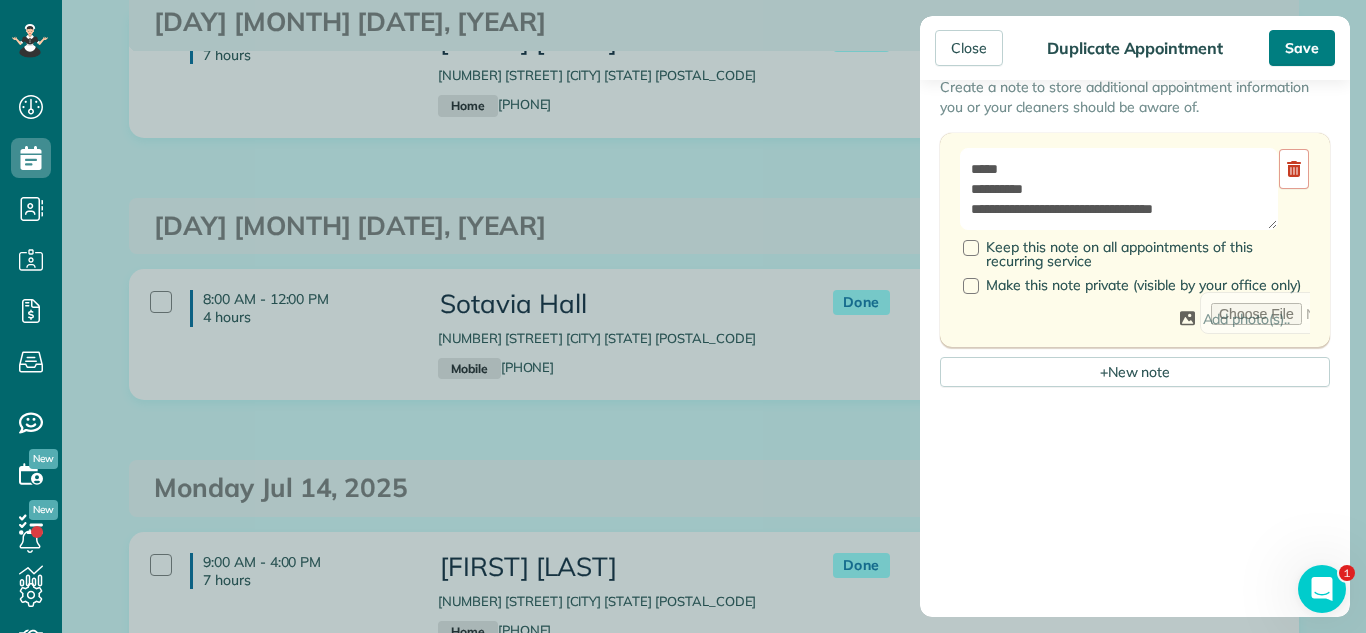 click on "Save" at bounding box center [1302, 48] 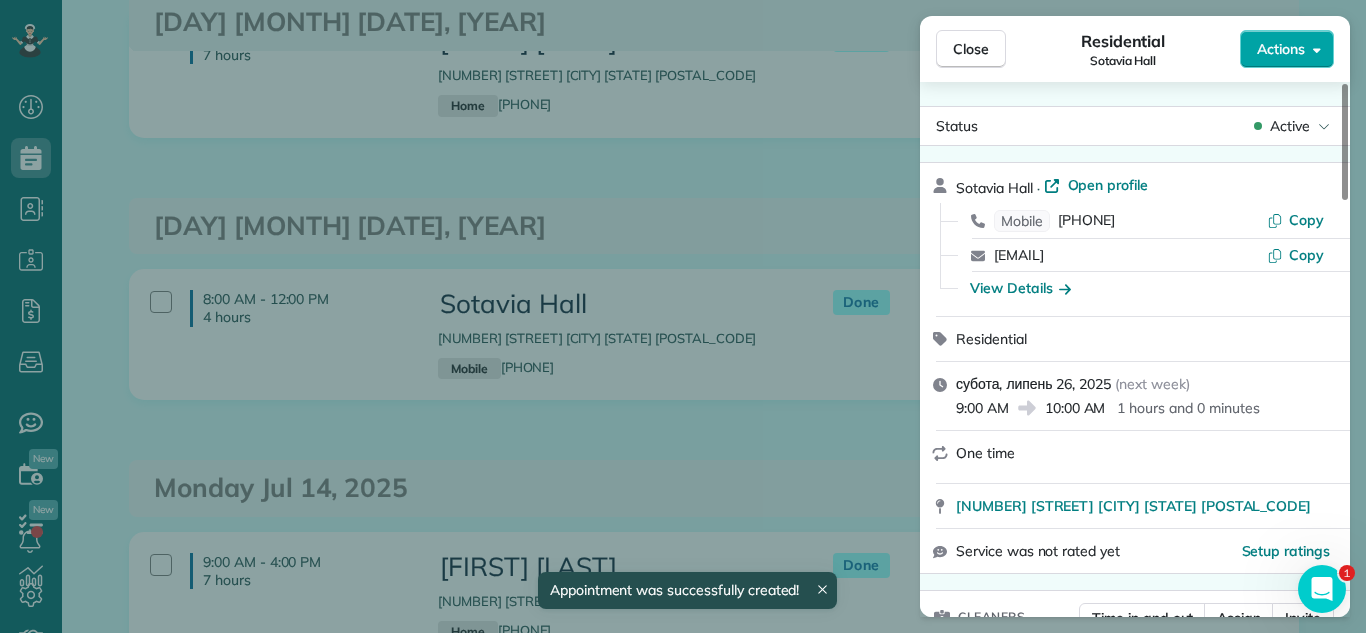 click on "Actions" at bounding box center (1287, 49) 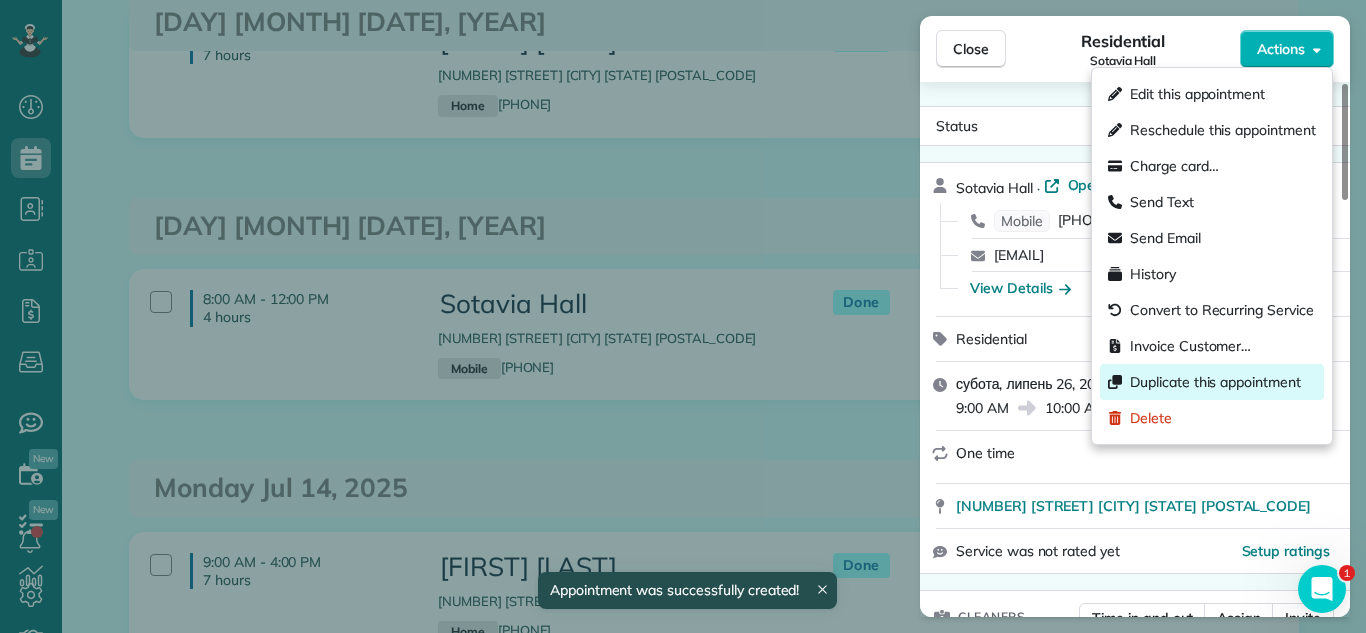 click on "Duplicate this appointment" at bounding box center [1215, 382] 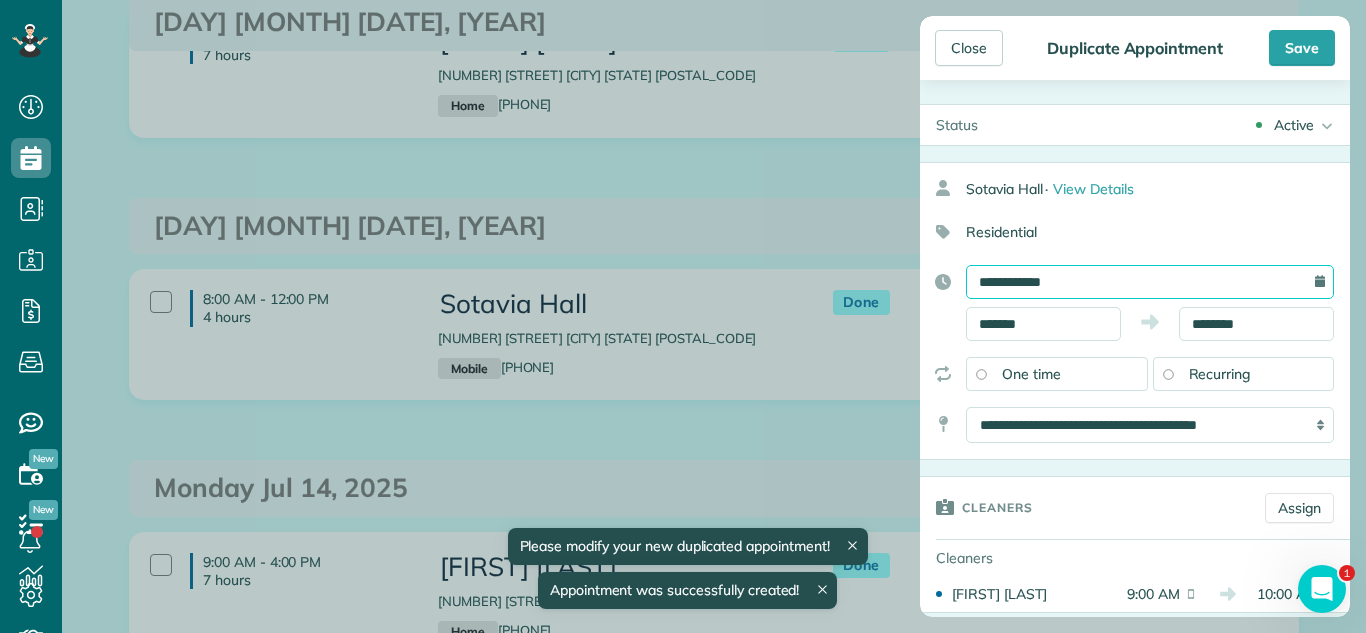 click on "**********" at bounding box center [1150, 282] 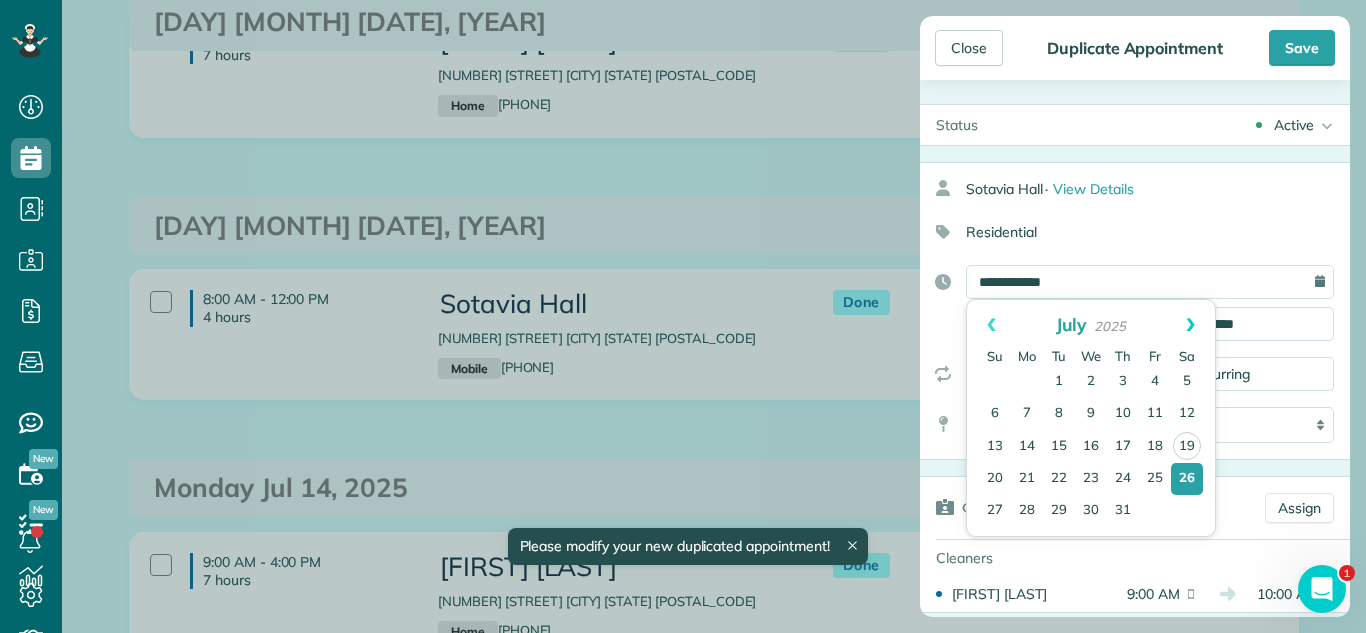click on "Next" at bounding box center [1190, 325] 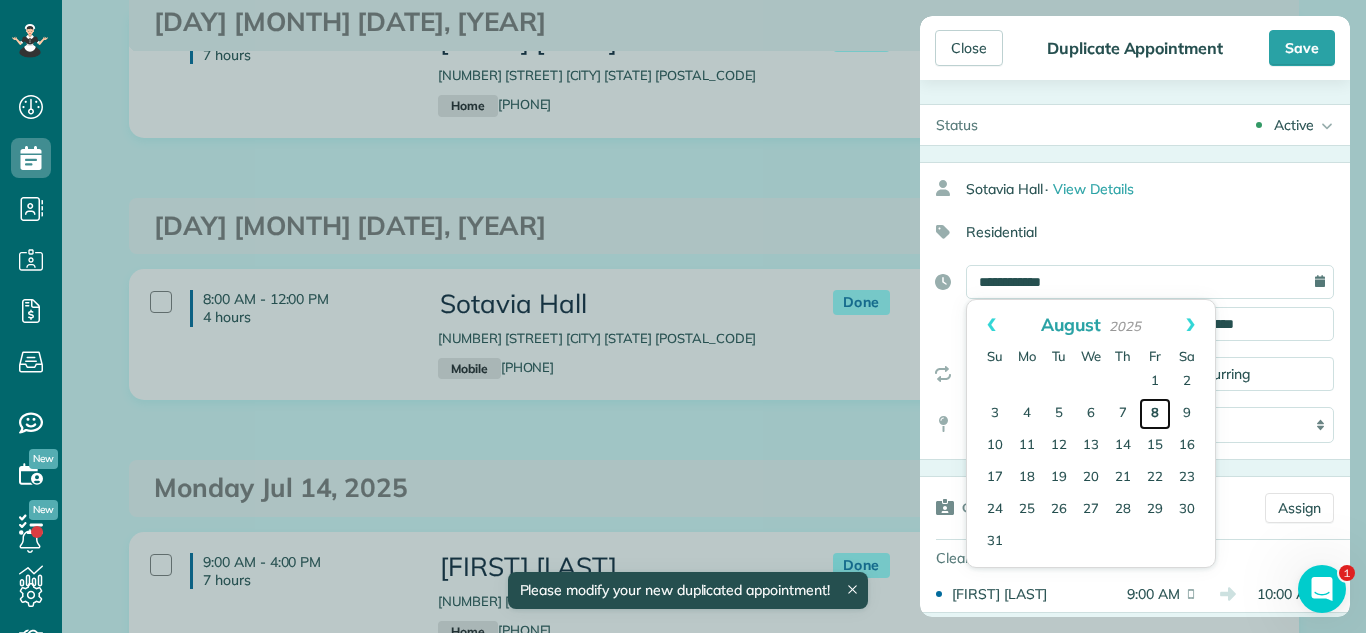 click on "8" at bounding box center [1155, 414] 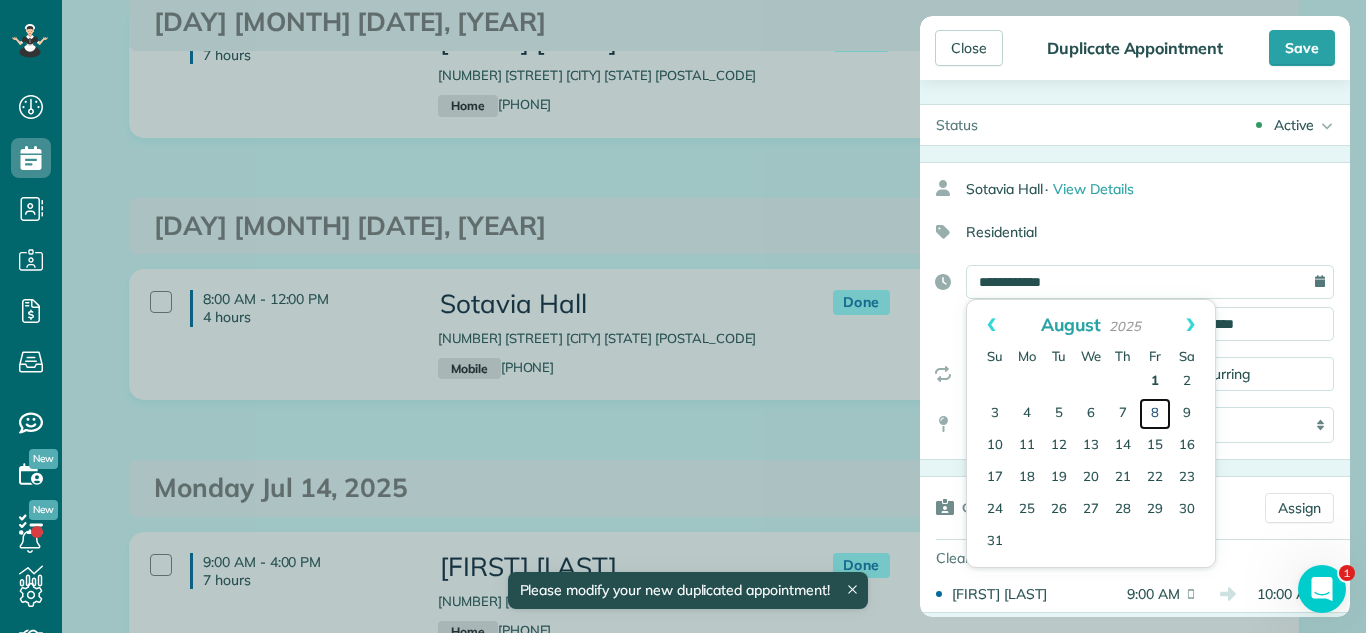 type on "**********" 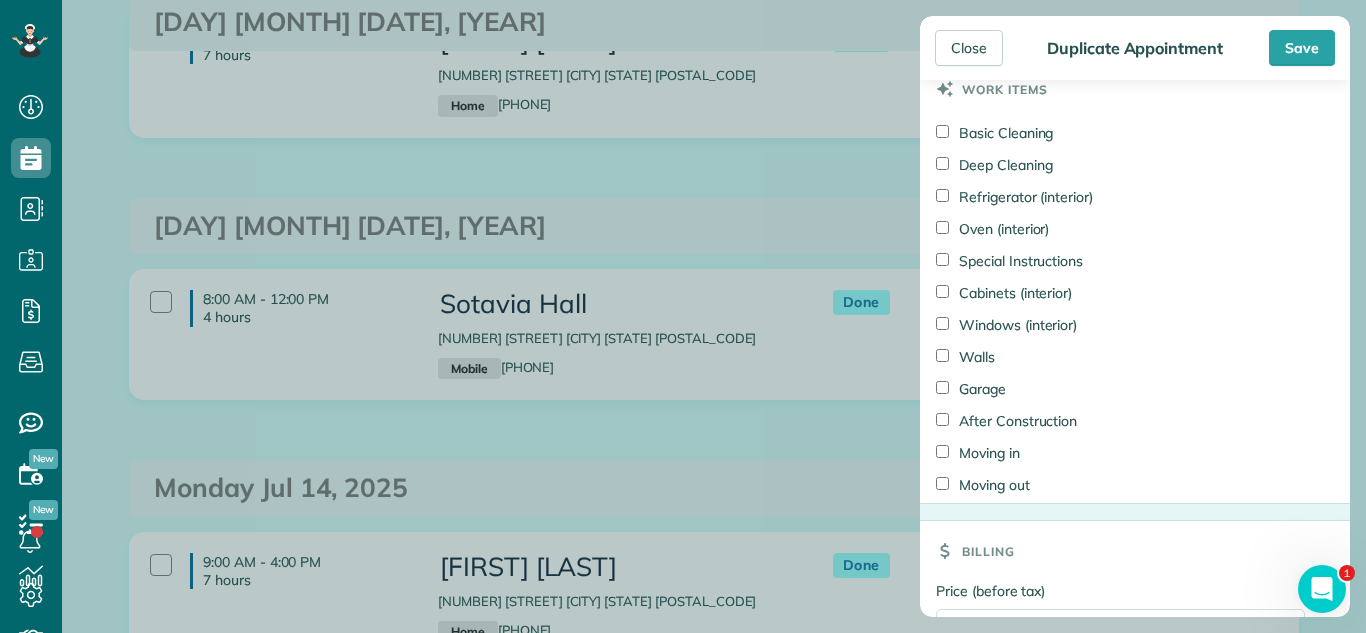 scroll, scrollTop: 1752, scrollLeft: 0, axis: vertical 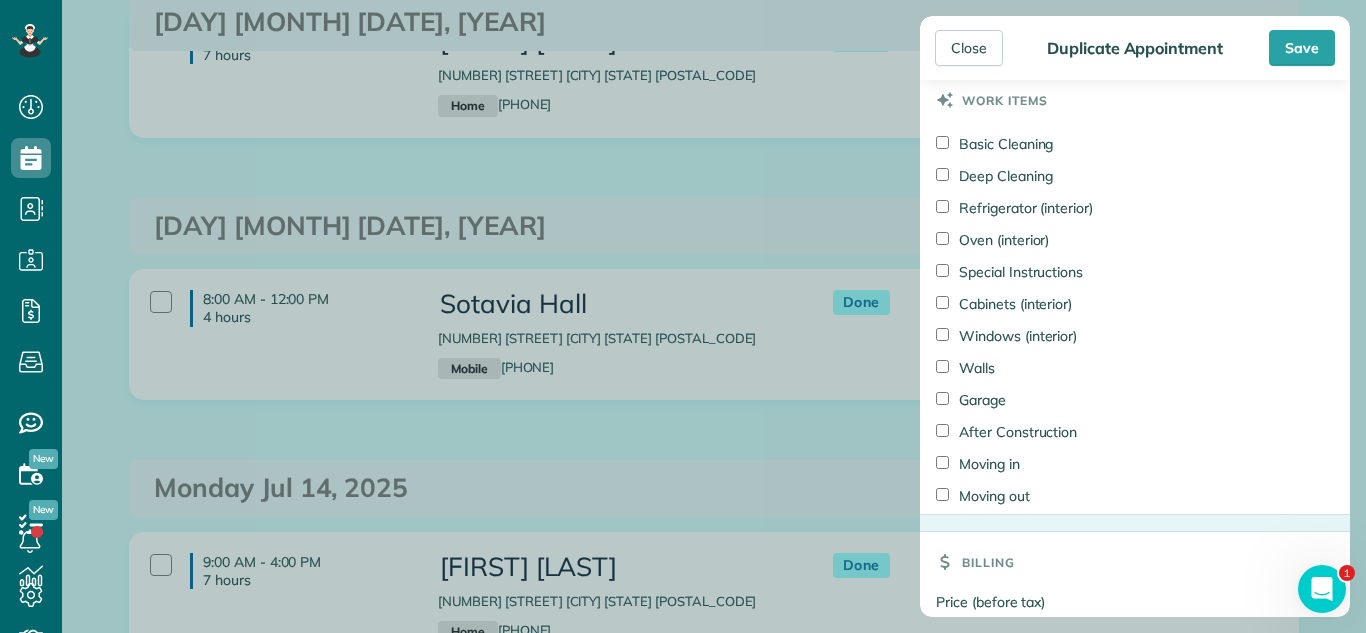 click on "Basic Cleaning" at bounding box center (994, 144) 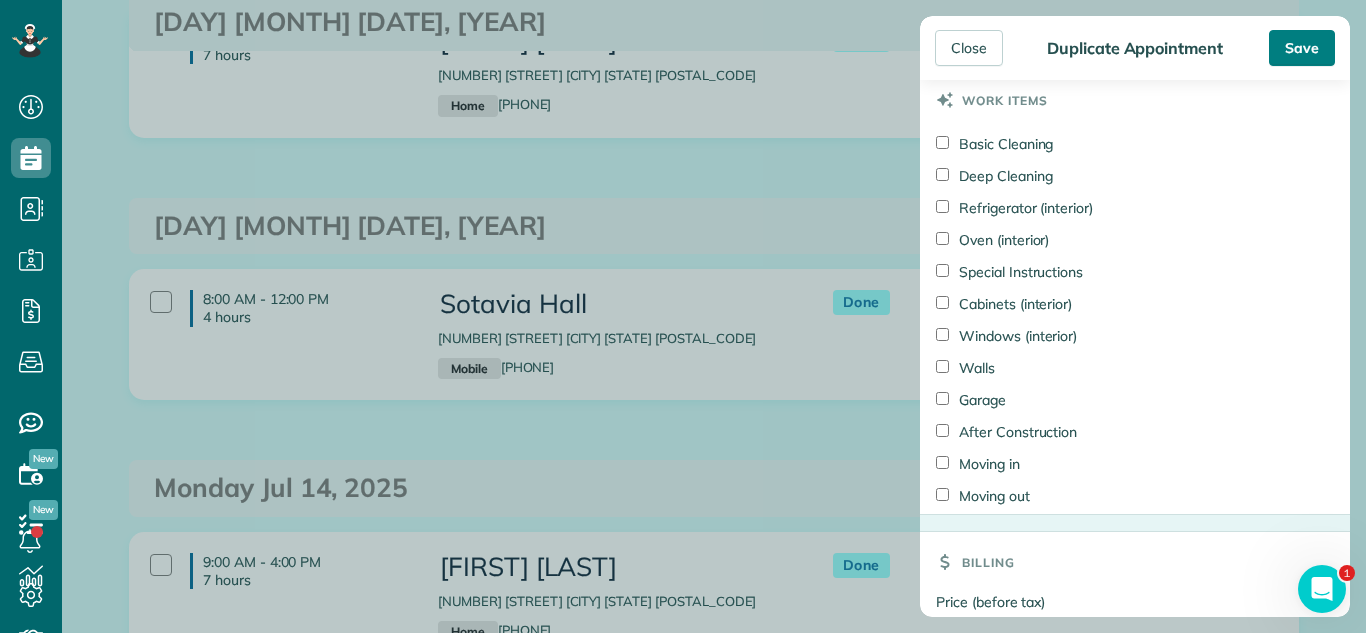 click on "Save" at bounding box center [1302, 48] 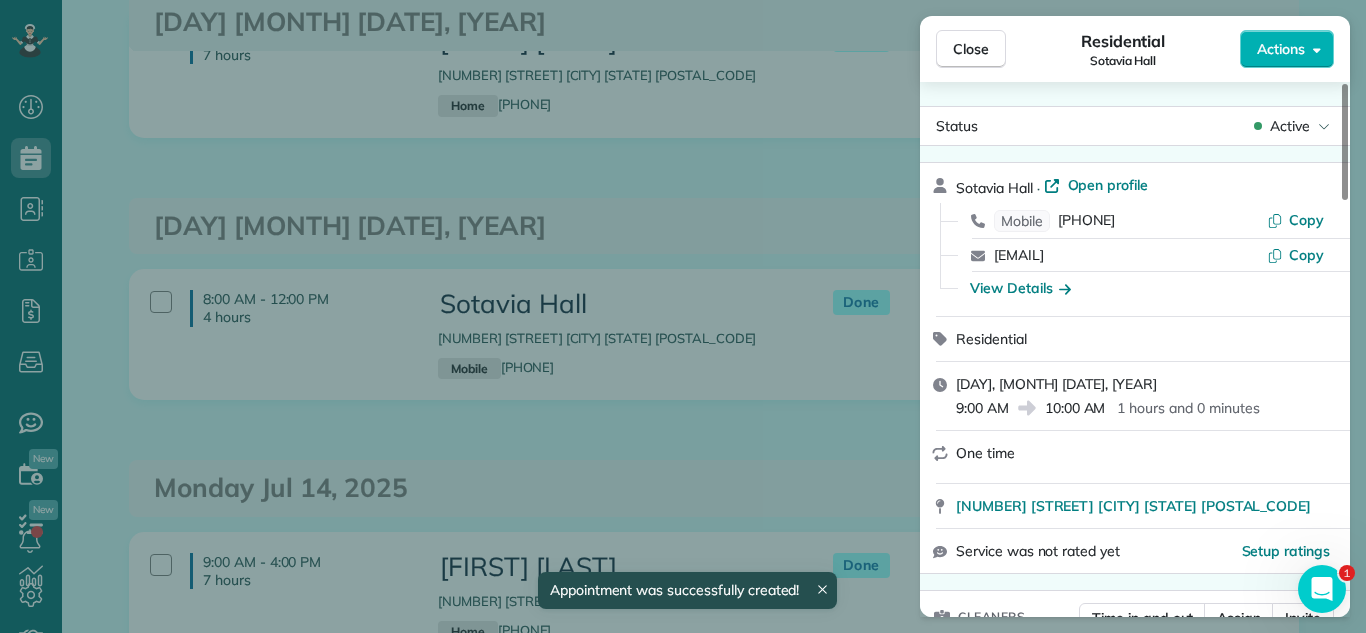 click on "Close Residential Sotavia Hall Actions Status Active Sotavia Hall · Open profile Mobile (708) 966-2262 Copy hall.2017@yahoo.com Copy View Details Residential пʼятниця, серпень 08, 2025 9:00 AM 10:00 AM 1 hours and 0 minutes One time 15932 Minerva Avenue South Holland IL 60473 Service was not rated yet Setup ratings Cleaners Time in and out Assign Invite Cleaners Azucena   Enriquez 9:00 AM 10:00 AM Checklist Try Now Keep this appointment up to your standards. Stay on top of every detail, keep your cleaners organised, and your client happy. Assign a checklist Watch a 5 min demo Billing Billing actions Price $150.00 Overcharge $0.00 Discount $0.00 Coupon discount - Primary tax - Secondary tax - Total appointment price $150.00 Tips collected New feature! $0.00 Unpaid Mark as paid Total including tip $150.00 Get paid online in no-time! Send an invoice and reward your cleaners with tips Charge customer credit card Appointment custom fields Check No Credit Card No Cash No Invoice No Zelle Yes   Notes" at bounding box center (683, 316) 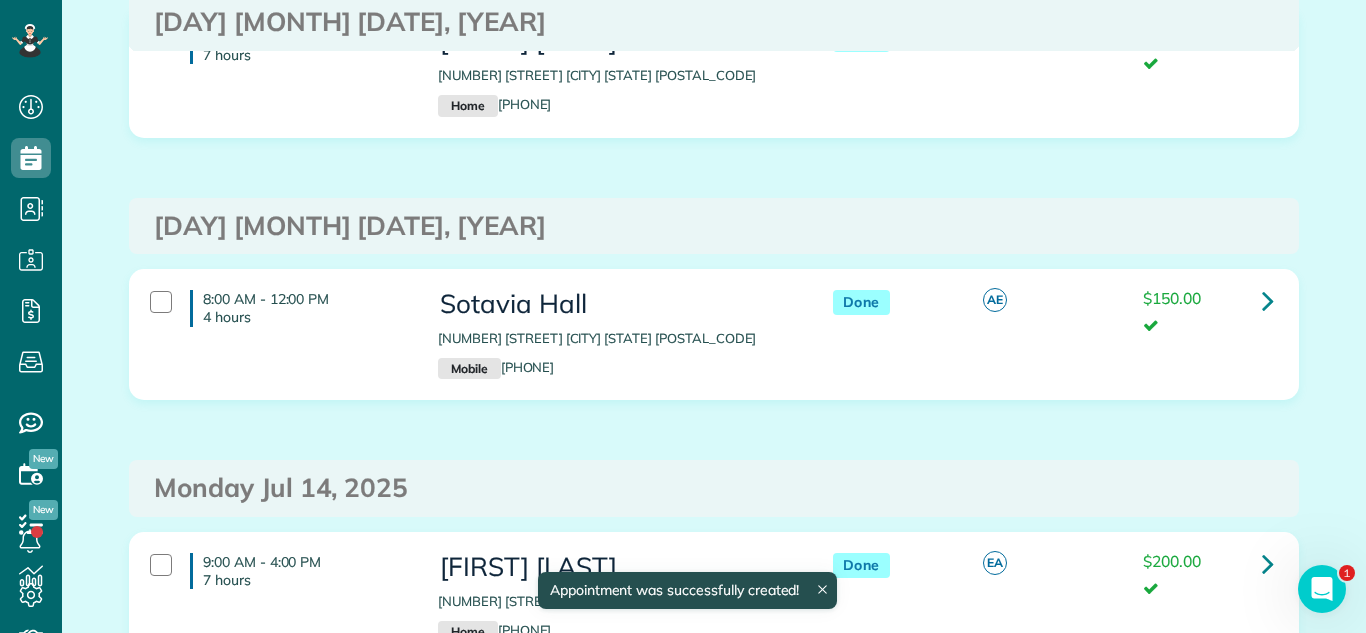 drag, startPoint x: 734, startPoint y: 342, endPoint x: 427, endPoint y: 341, distance: 307.00162 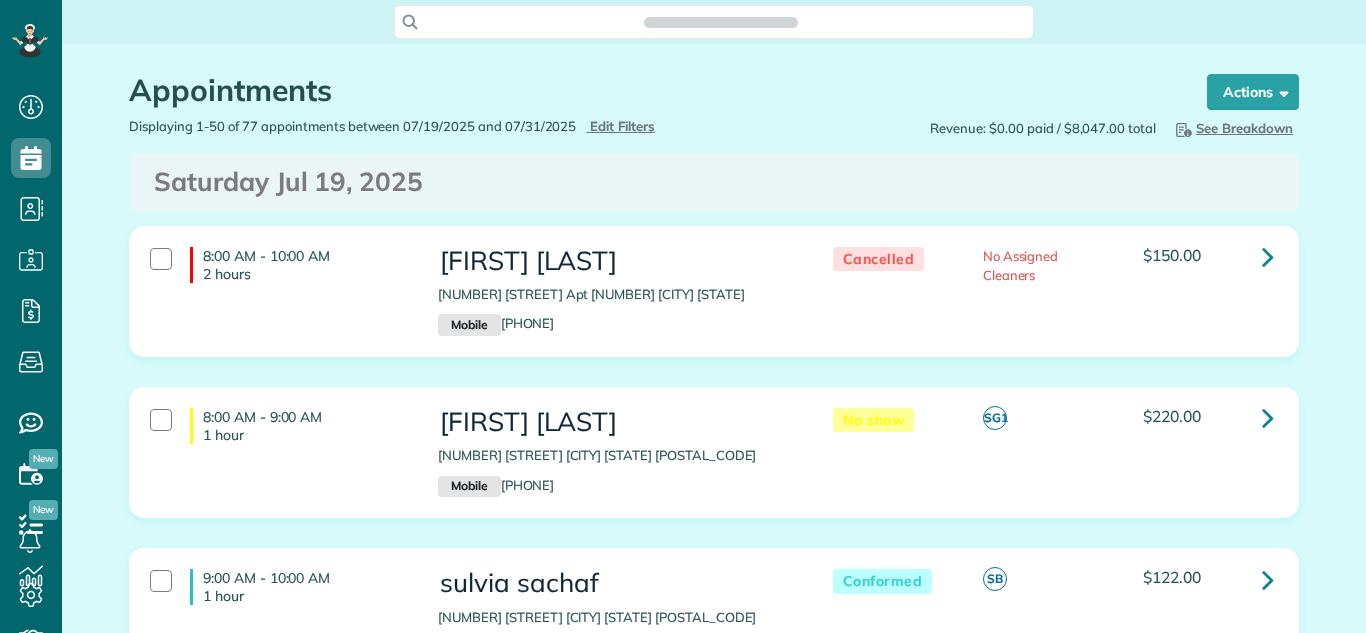 scroll, scrollTop: 0, scrollLeft: 0, axis: both 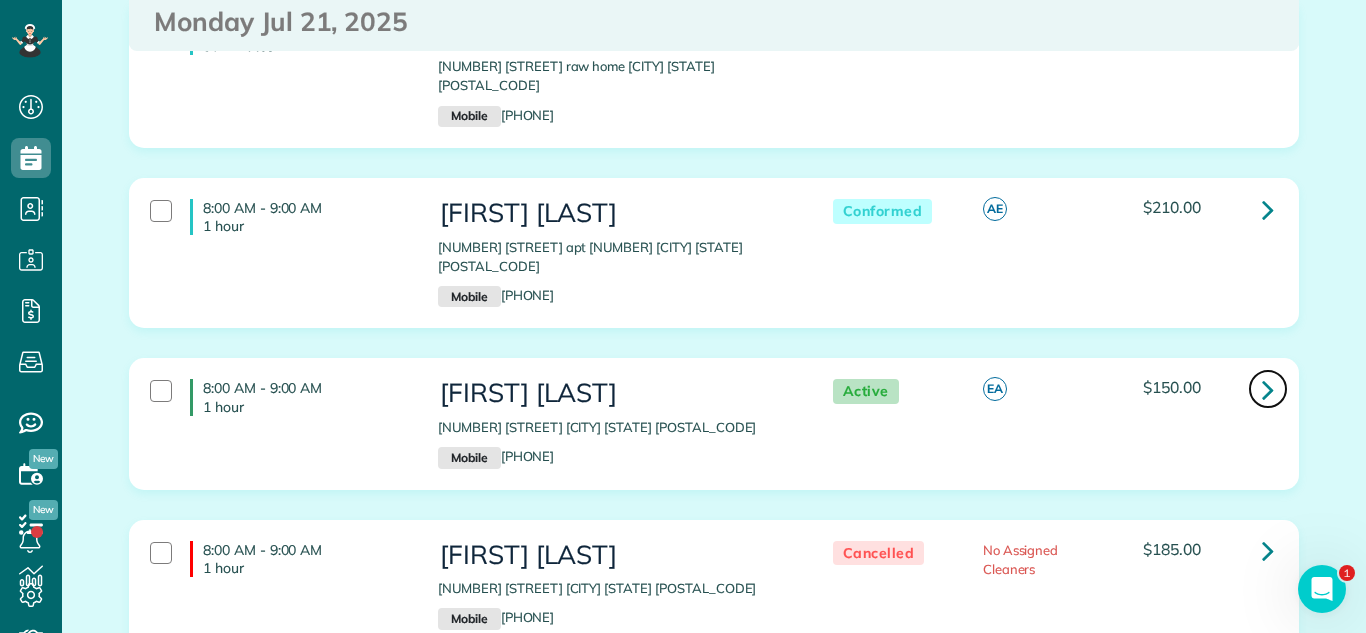 click at bounding box center [1268, 389] 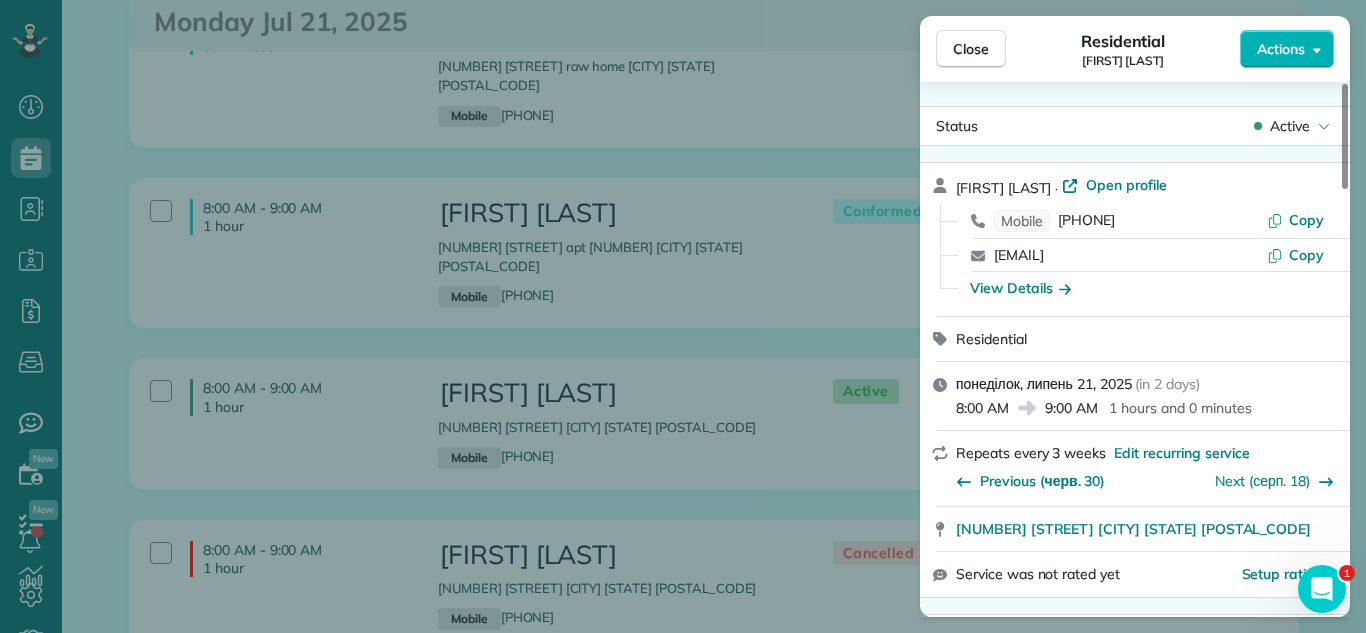click on "Status Active" at bounding box center [1135, 126] 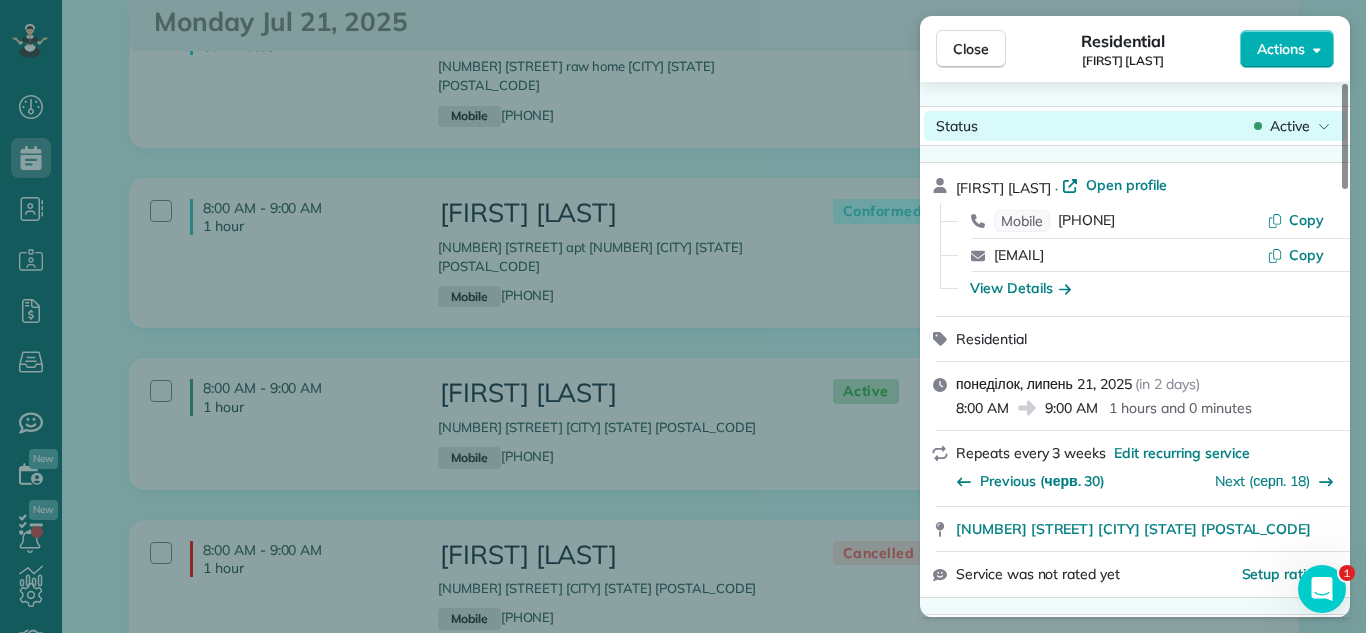 click on "Active" at bounding box center [1290, 126] 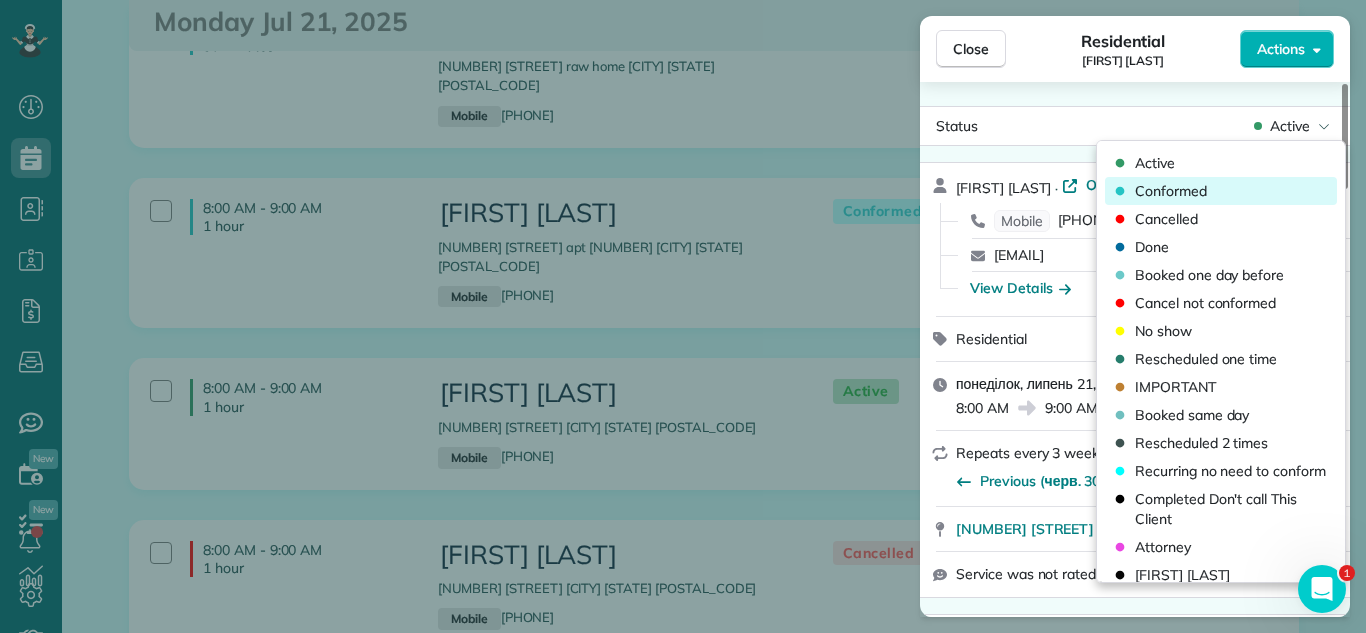 click on "Conformed" at bounding box center [1221, 191] 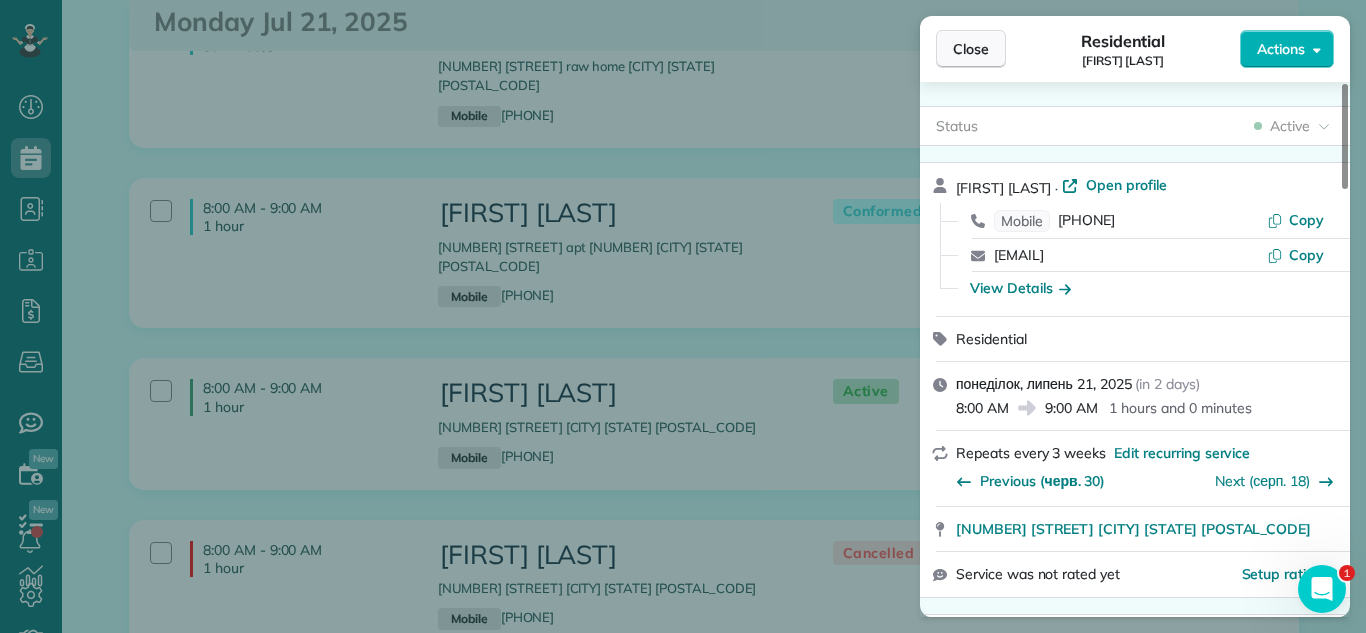click on "Close" at bounding box center [971, 49] 